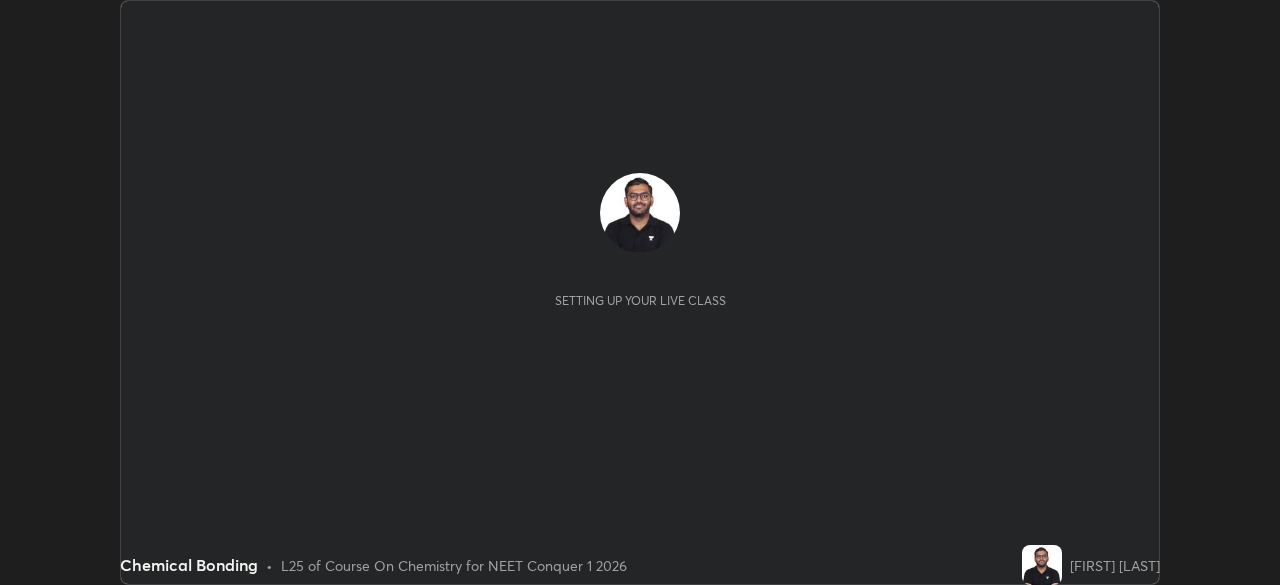 scroll, scrollTop: 0, scrollLeft: 0, axis: both 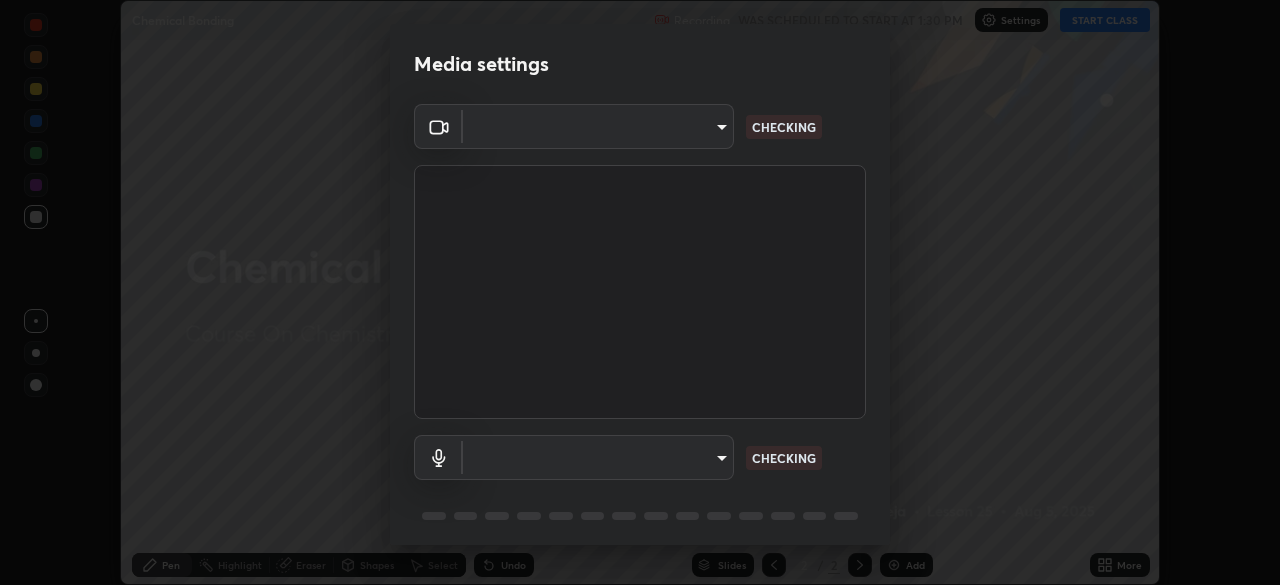 type on "f7a3972b1aa4ccc2bb278f1e0e3147348a18408e8ce32c2dd239d99c5c07823a" 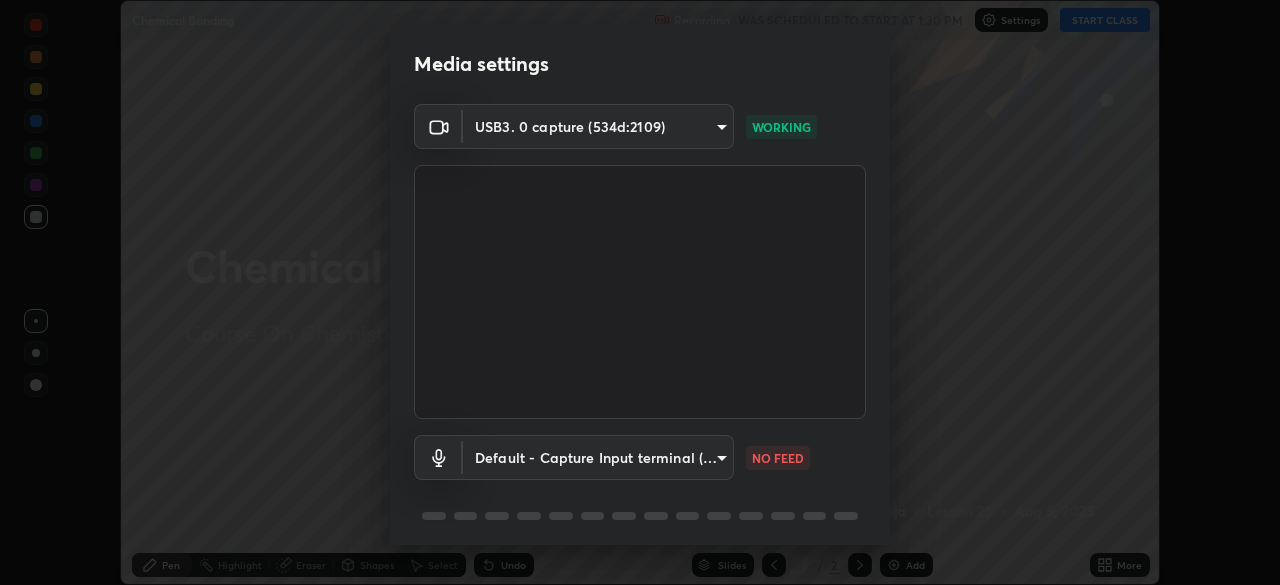 click on "Erase all Chemical Bonding Recording WAS SCHEDULED TO START AT  1:30 PM Settings START CLASS Setting up your live class Chemical Bonding • L25 of Course On Chemistry for NEET Conquer 1 2026 [FIRST] [LAST] Pen Highlight Eraser Shapes Select Undo Slides 2 / 2 Add More No doubts shared Encourage your learners to ask a doubt for better clarity Report an issue Reason for reporting Buffering Chat not working Audio - Video sync issue Educator video quality low ​ Attach an image Report Media settings USB3. 0 capture (534d:2109) f7a3972b1aa4ccc2bb278f1e0e3147348a18408e8ce32c2dd239d99c5c07823a WORKING Default - Capture Input terminal (Digital Array MIC) default NO FEED 1 / 5 Next" at bounding box center [640, 292] 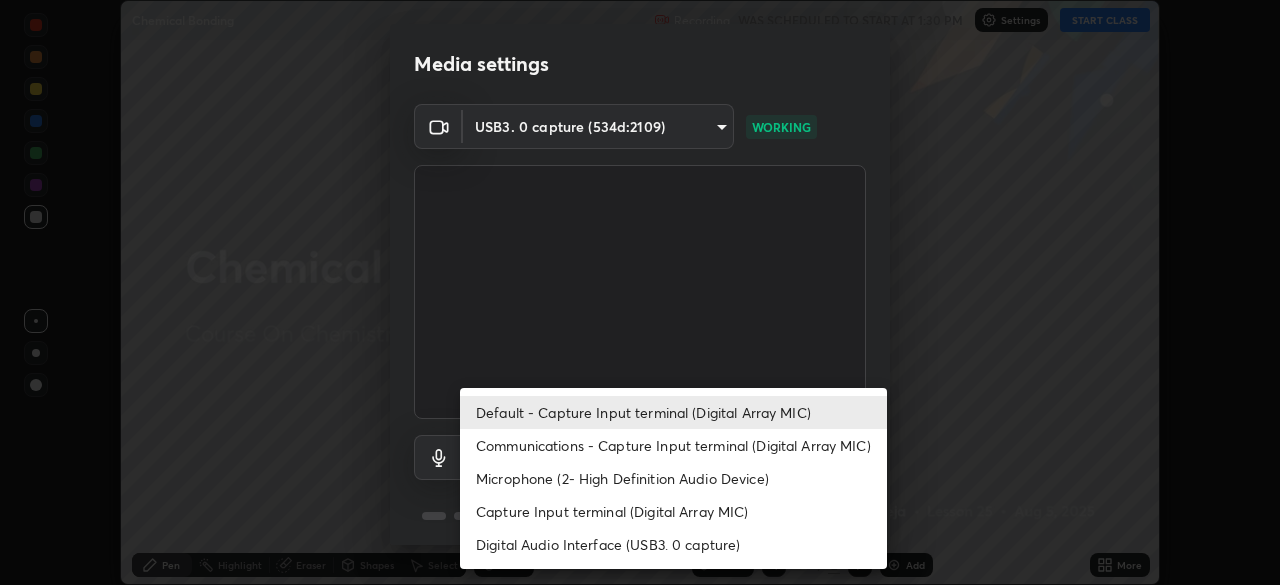 click on "Communications - Capture Input terminal (Digital Array MIC)" at bounding box center [673, 445] 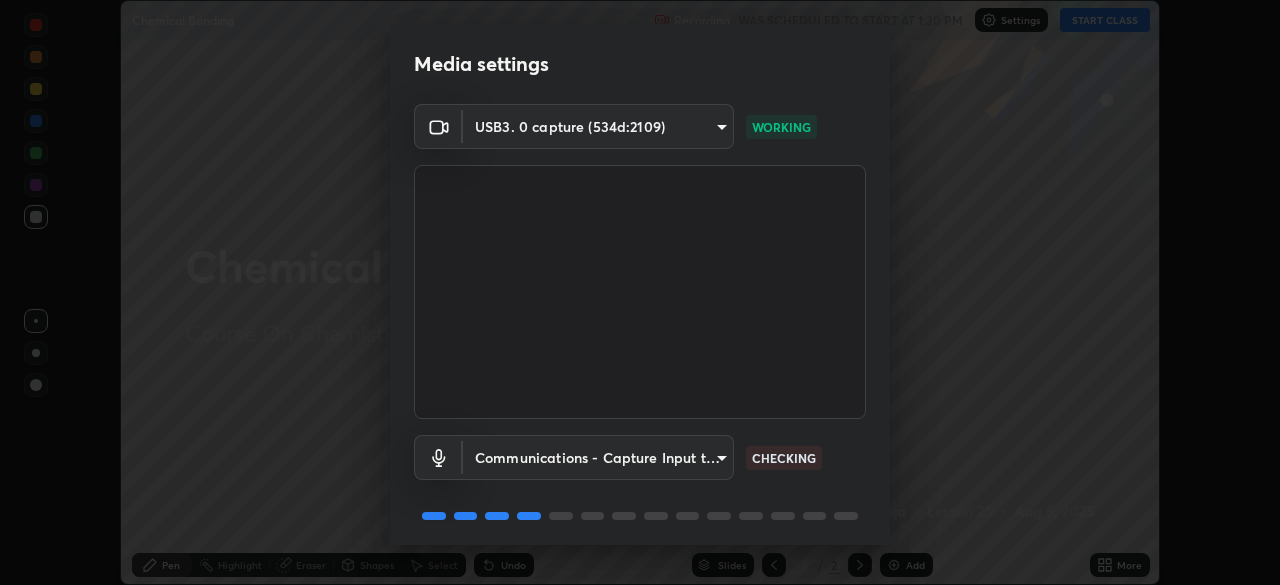 click on "Erase all Chemical Bonding Recording WAS SCHEDULED TO START AT  1:30 PM Settings START CLASS Setting up your live class Chemical Bonding • L25 of Course On Chemistry for NEET Conquer 1 2026 [FIRST] [LAST] Pen Highlight Eraser Shapes Select Undo Slides 2 / 2 Add More No doubts shared Encourage your learners to ask a doubt for better clarity Report an issue Reason for reporting Buffering Chat not working Audio - Video sync issue Educator video quality low ​ Attach an image Report Media settings USB3. 0 capture (534d:2109) f7a3972b1aa4ccc2bb278f1e0e3147348a18408e8ce32c2dd239d99c5c07823a WORKING Communications - Capture Input terminal (Digital Array MIC) communications CHECKING 1 / 5 Next" at bounding box center (640, 292) 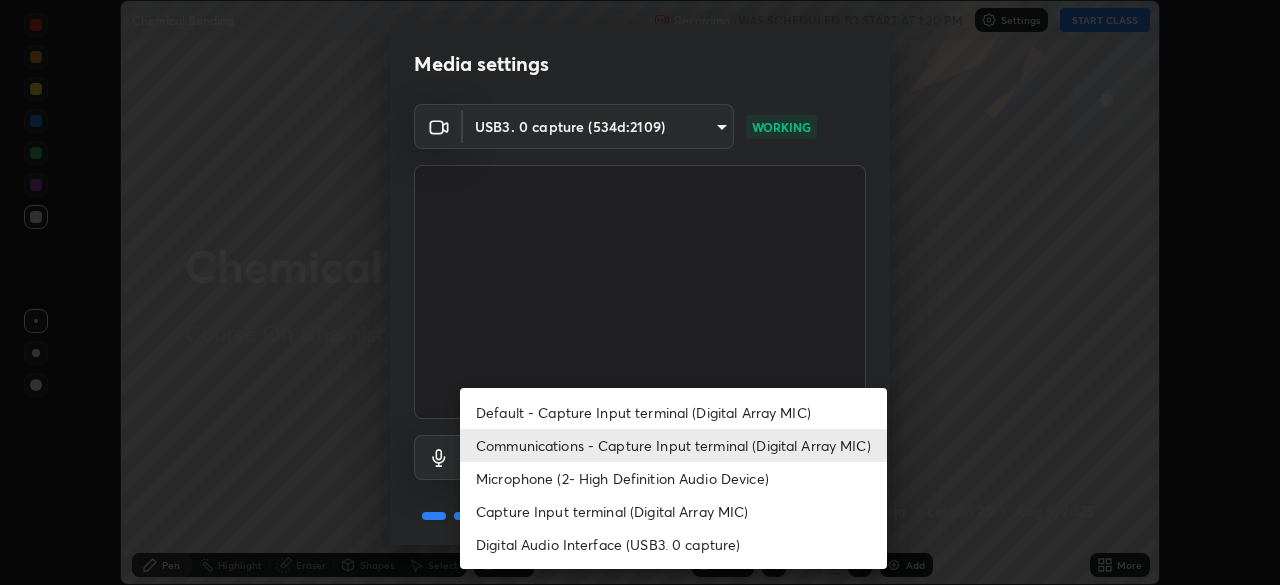 click on "Default - Capture Input terminal (Digital Array MIC)" at bounding box center (673, 412) 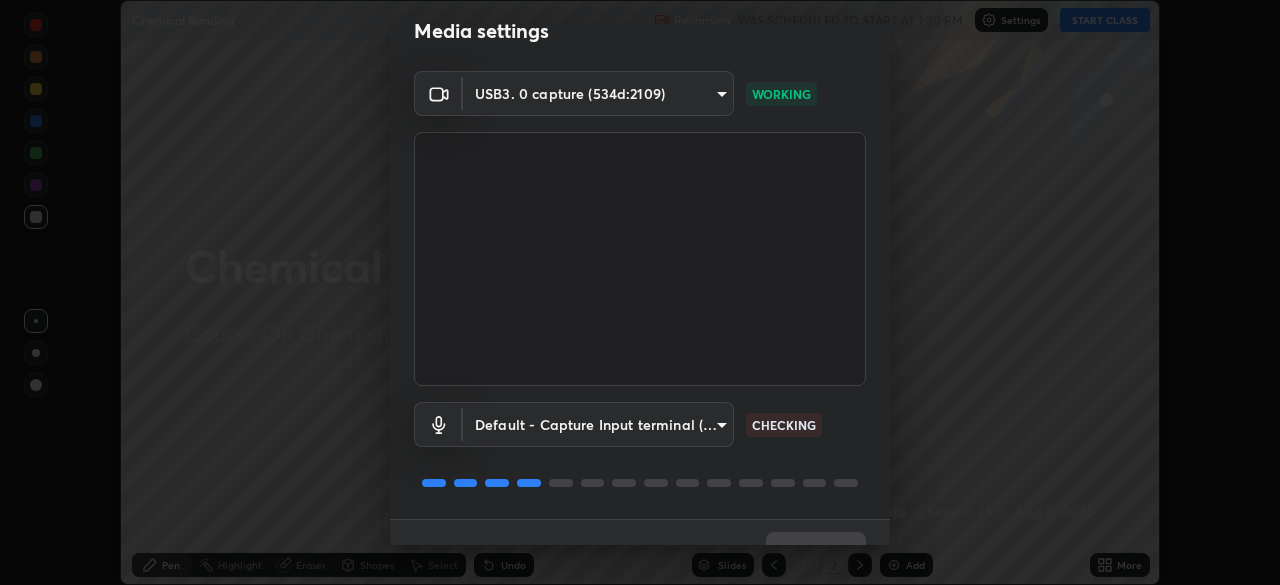 scroll, scrollTop: 71, scrollLeft: 0, axis: vertical 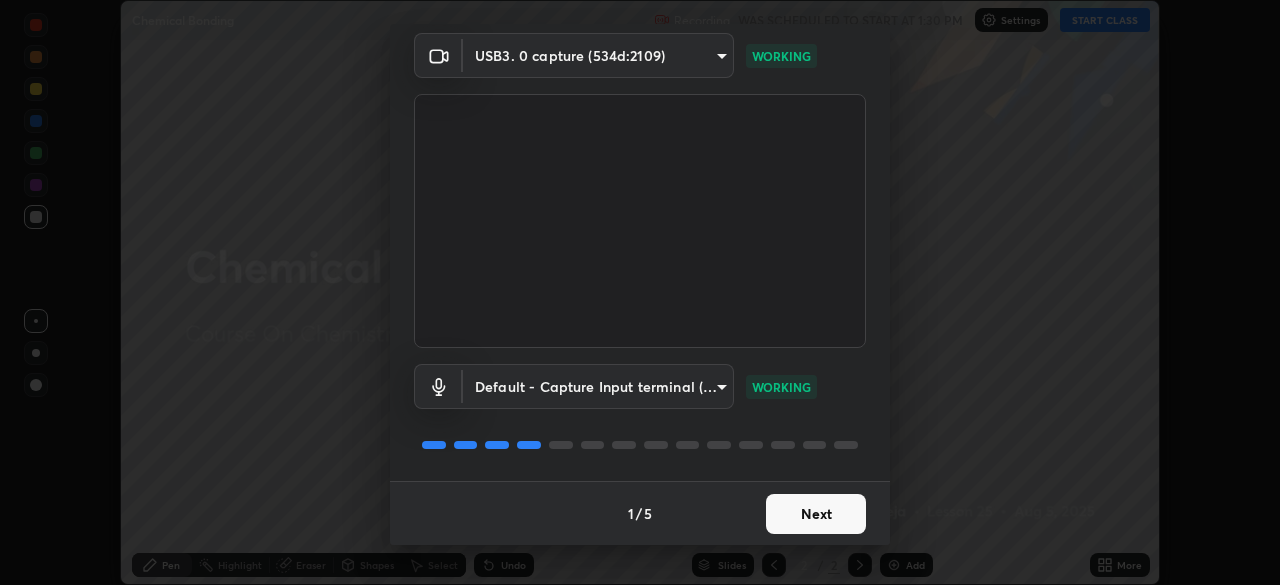 click on "Next" at bounding box center (816, 514) 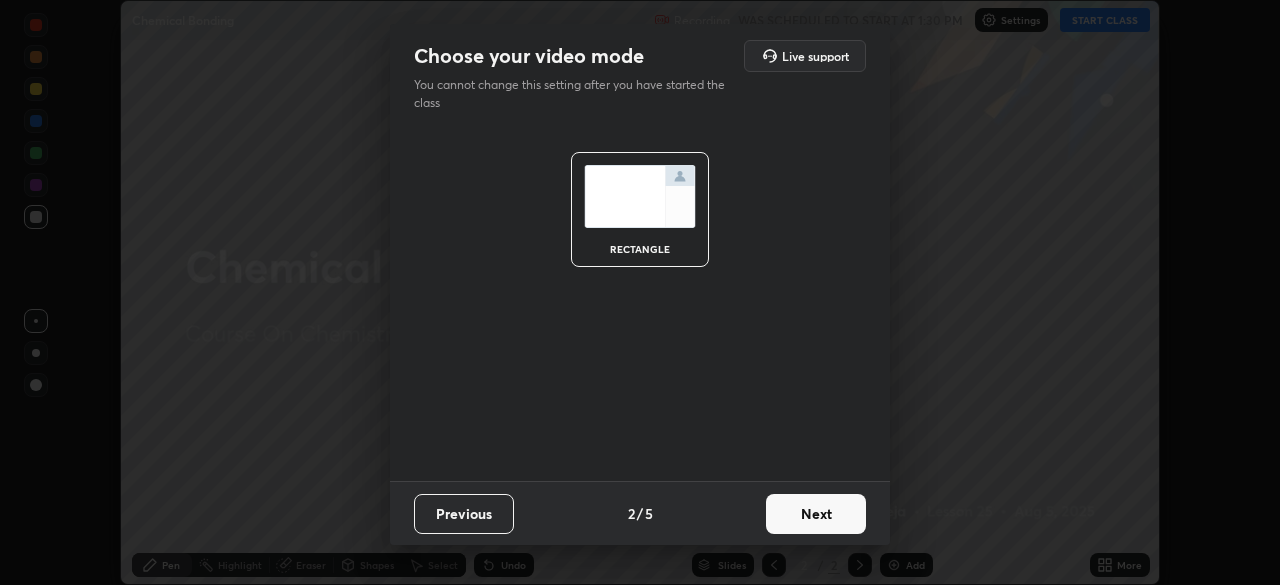 click on "Next" at bounding box center (816, 514) 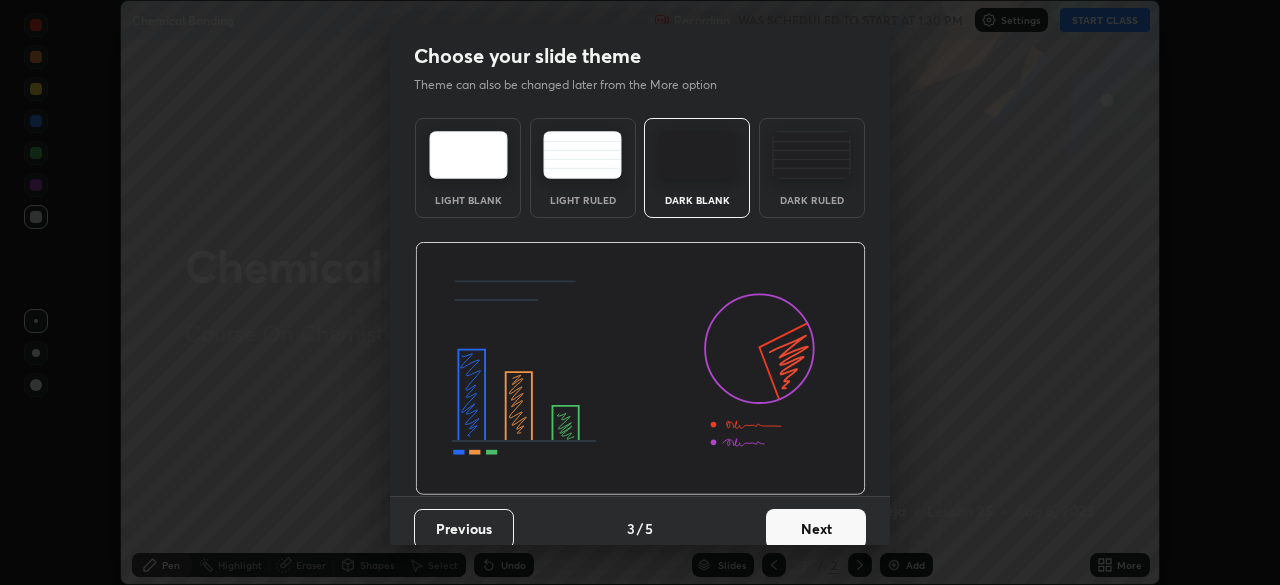 click at bounding box center [811, 155] 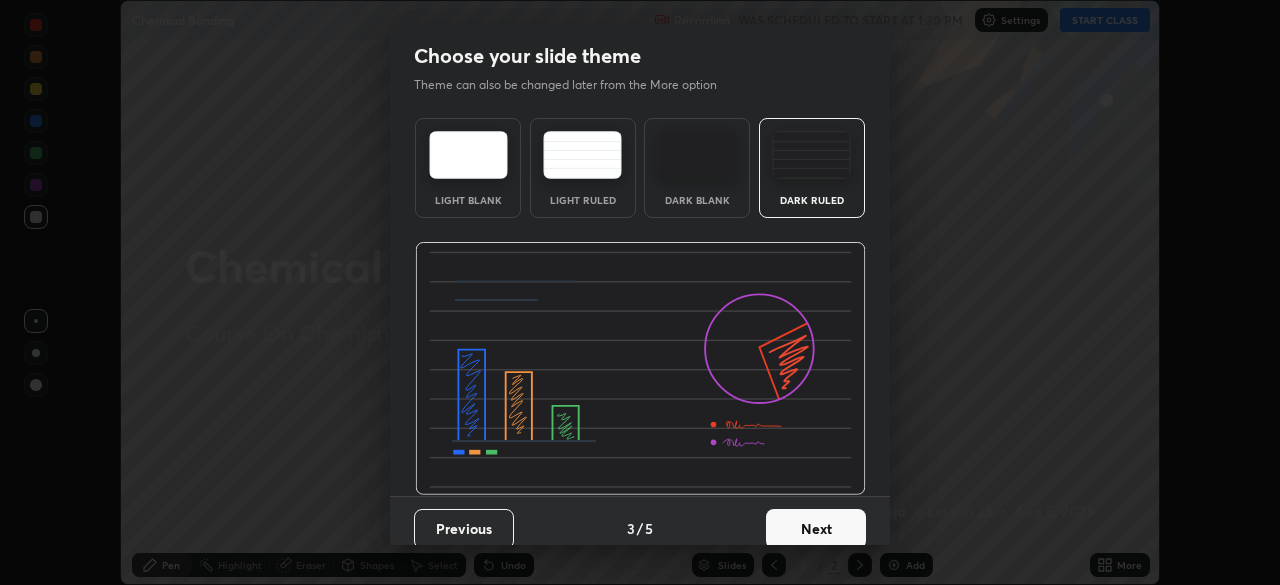 scroll, scrollTop: 15, scrollLeft: 0, axis: vertical 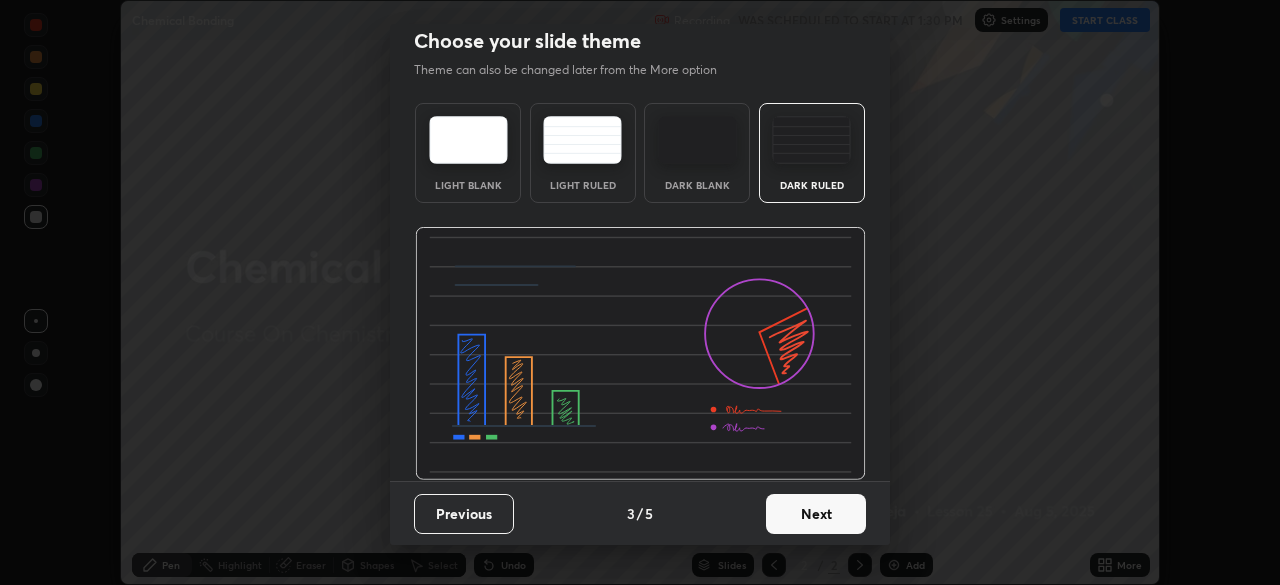 click on "Next" at bounding box center (816, 514) 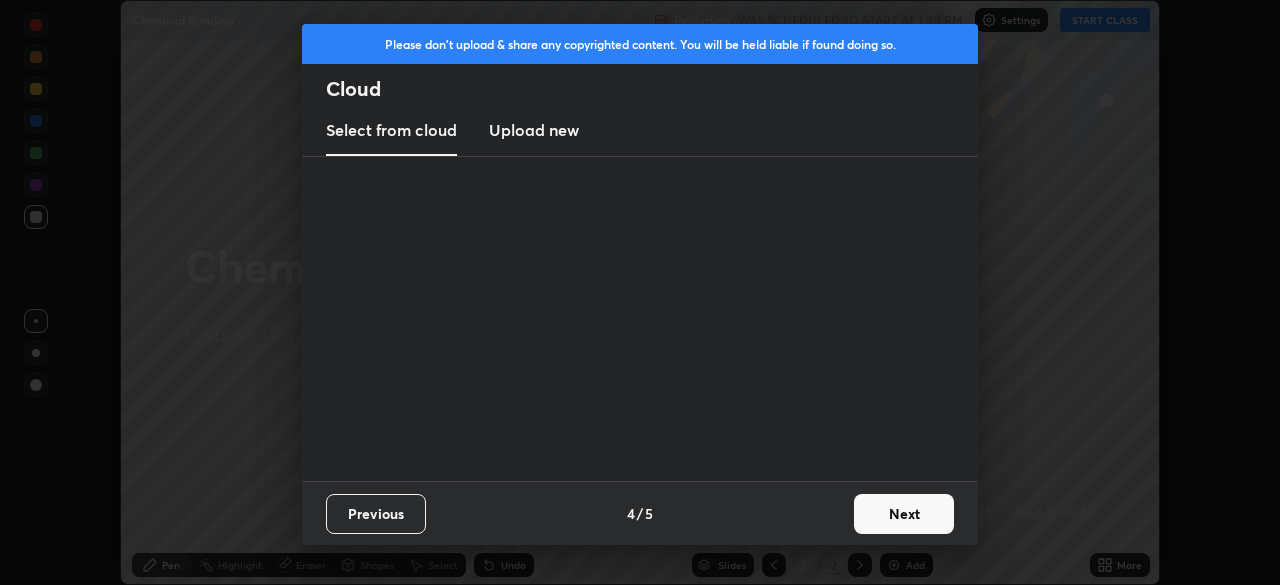 scroll, scrollTop: 0, scrollLeft: 0, axis: both 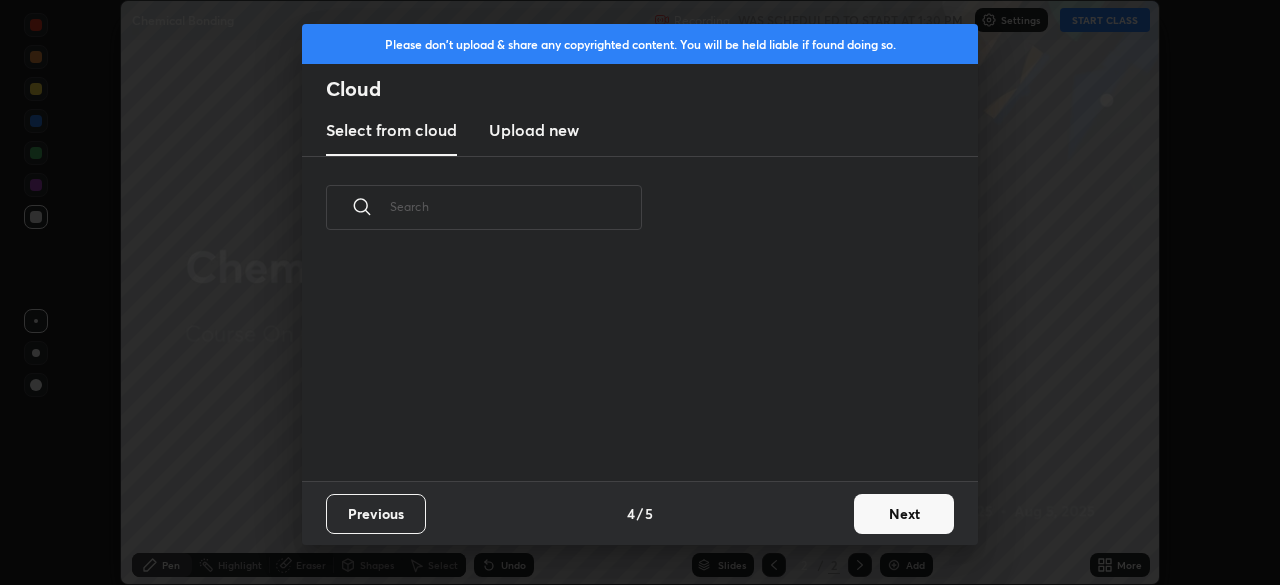 click on "Next" at bounding box center (904, 514) 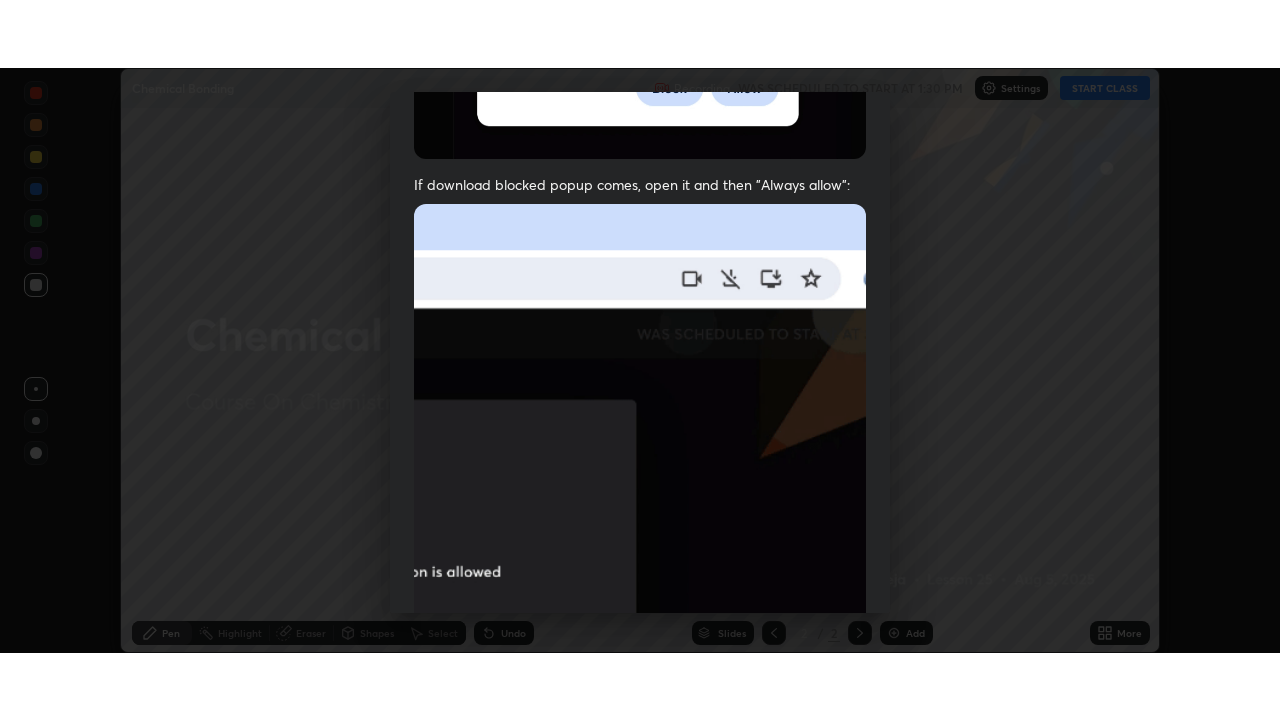 scroll, scrollTop: 479, scrollLeft: 0, axis: vertical 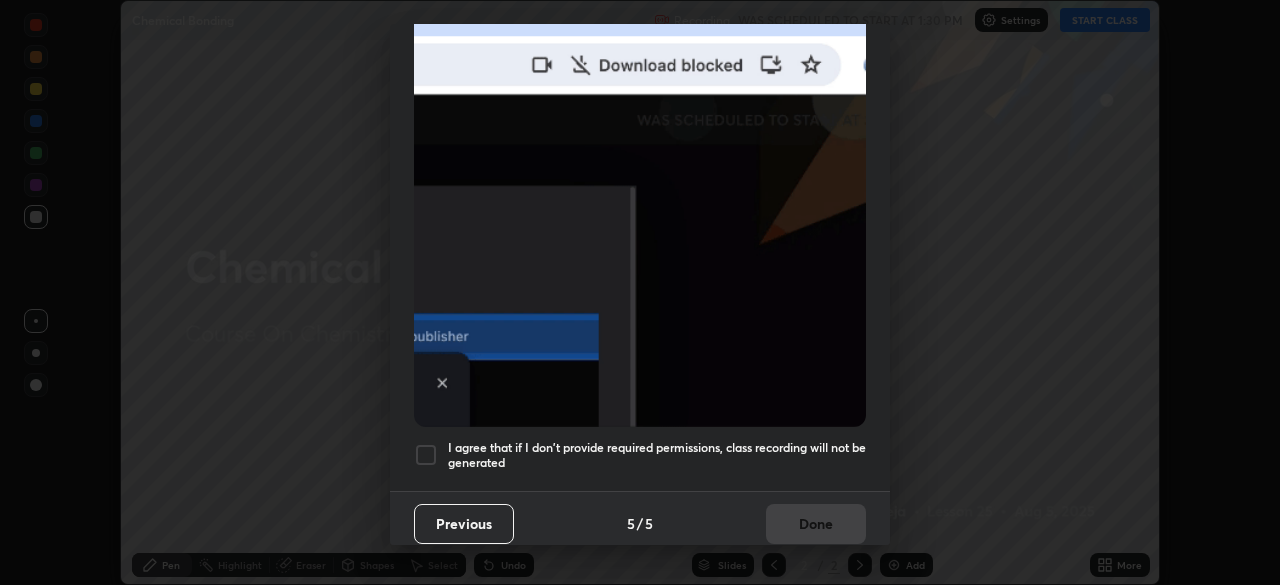 click on "I agree that if I don't provide required permissions, class recording will not be generated" at bounding box center (657, 455) 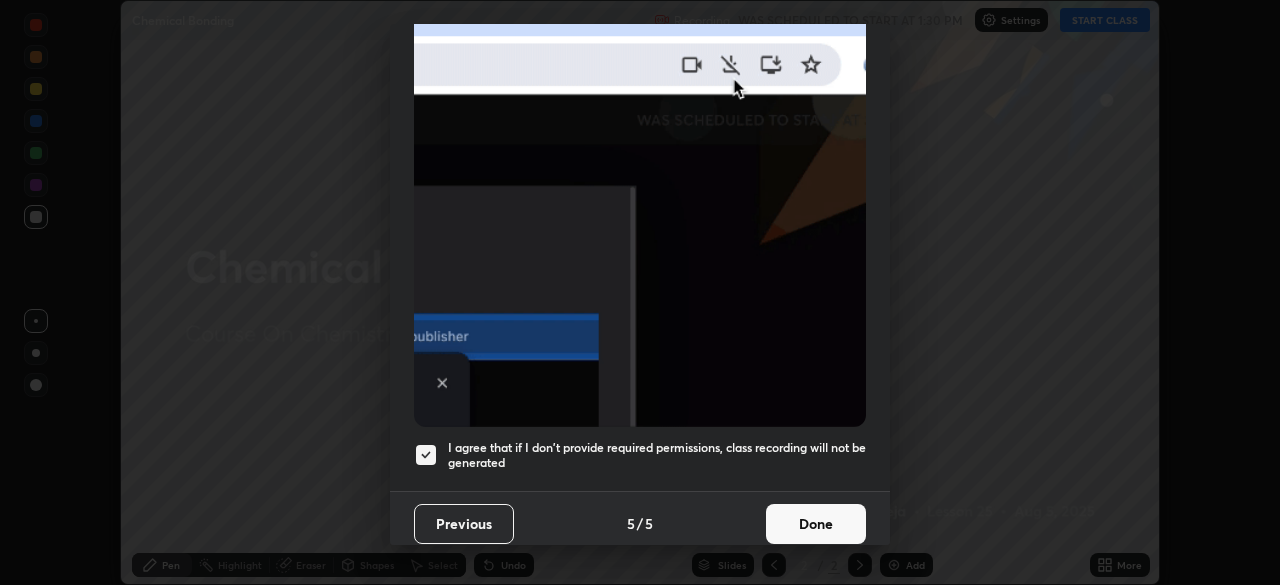 click on "Done" at bounding box center (816, 524) 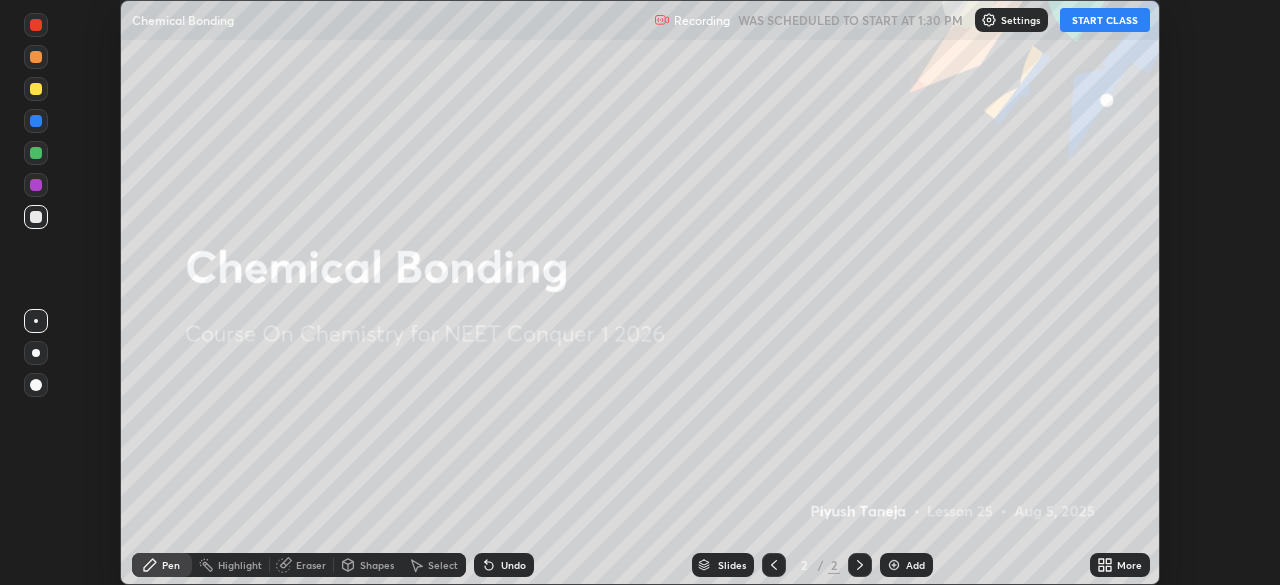 click on "START CLASS" at bounding box center [1105, 20] 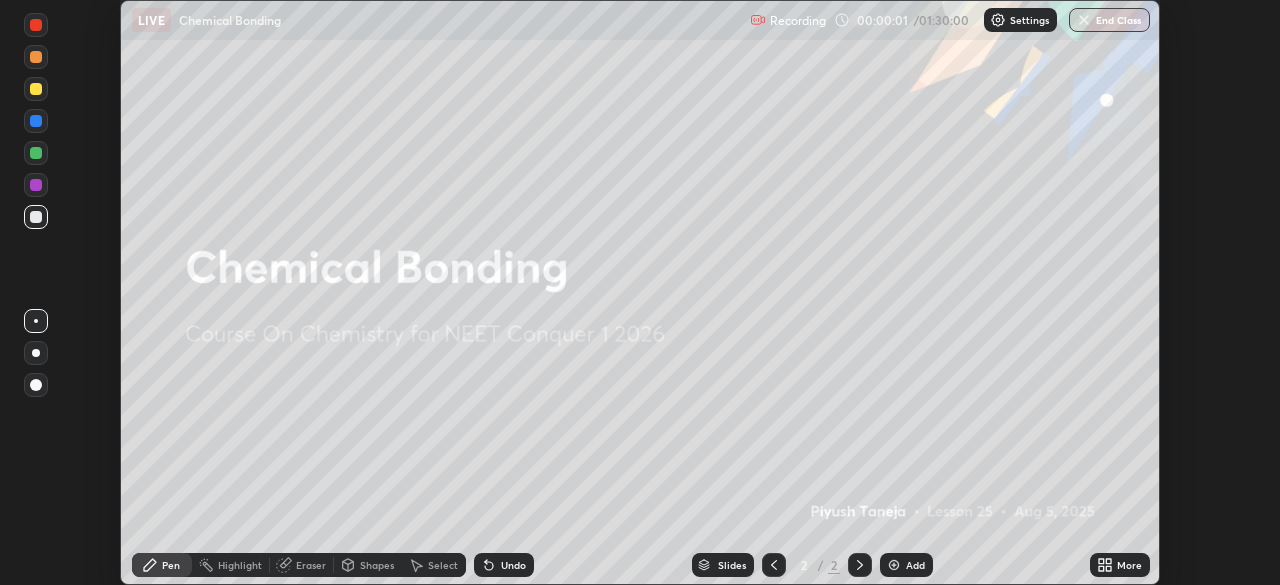 click on "More" at bounding box center (1120, 565) 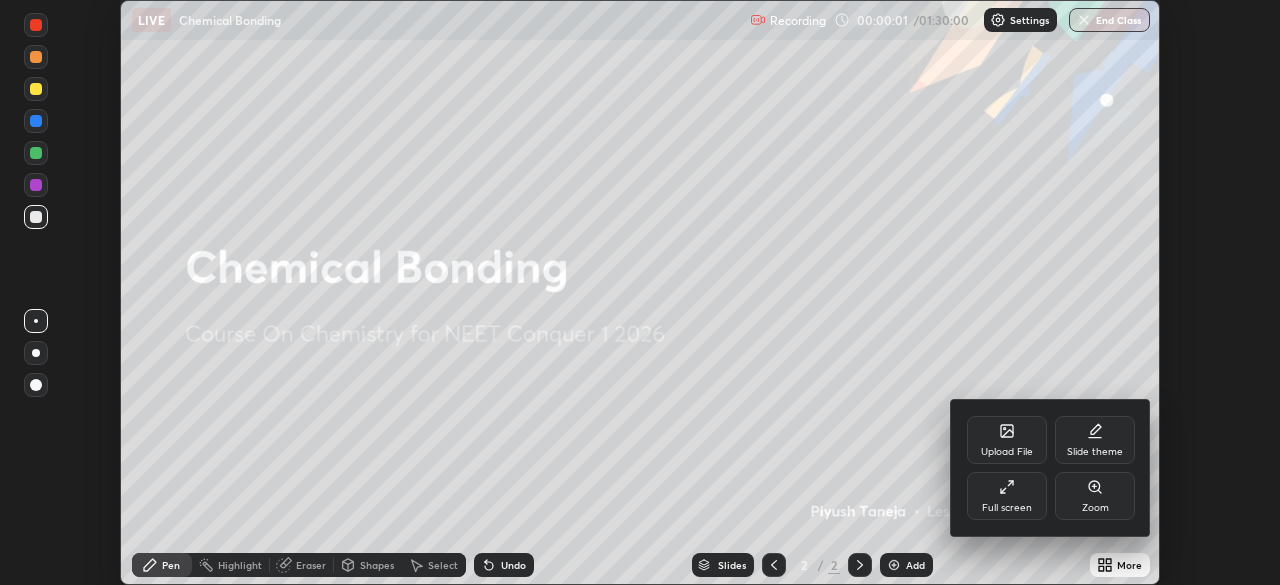 click 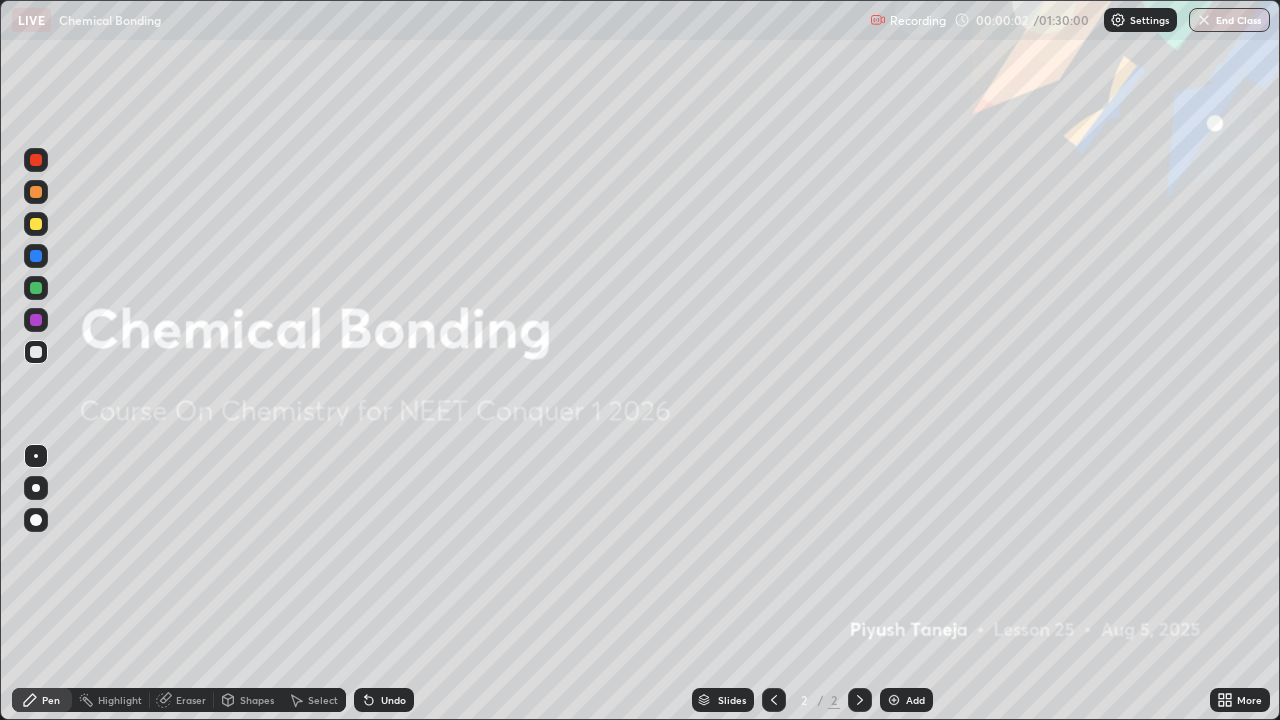 scroll, scrollTop: 99280, scrollLeft: 98720, axis: both 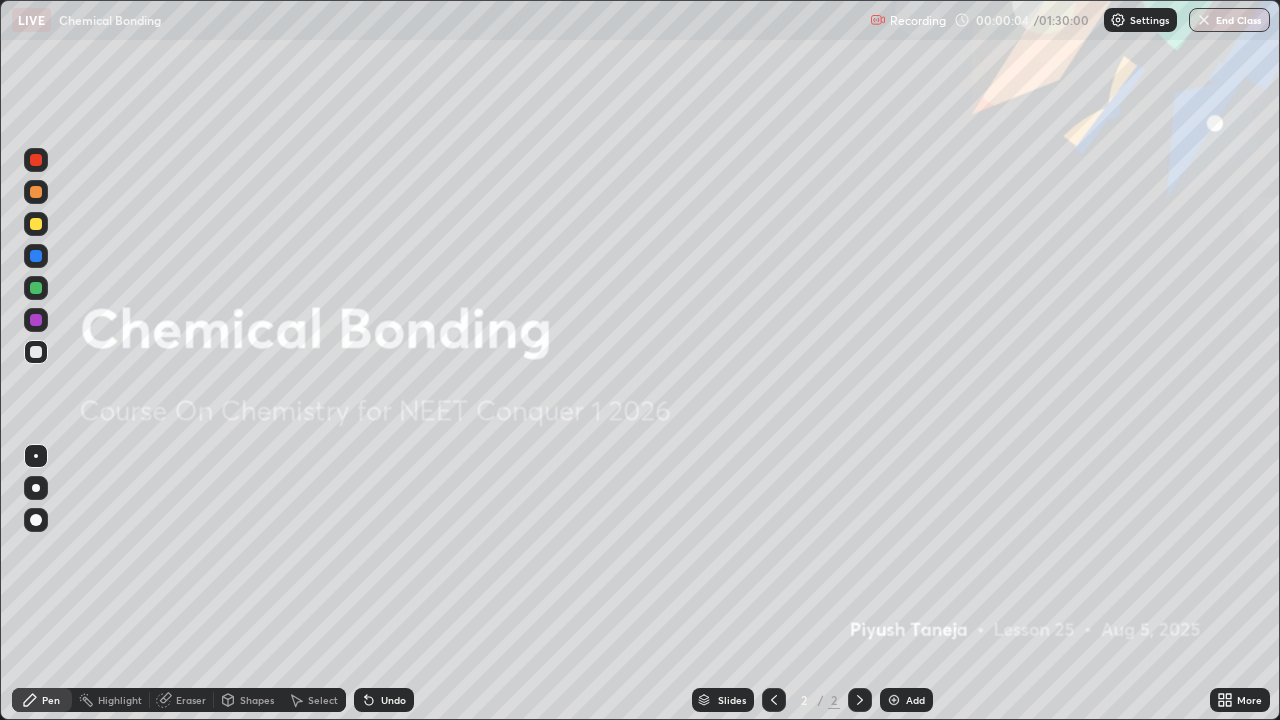 click on "Add" at bounding box center [915, 700] 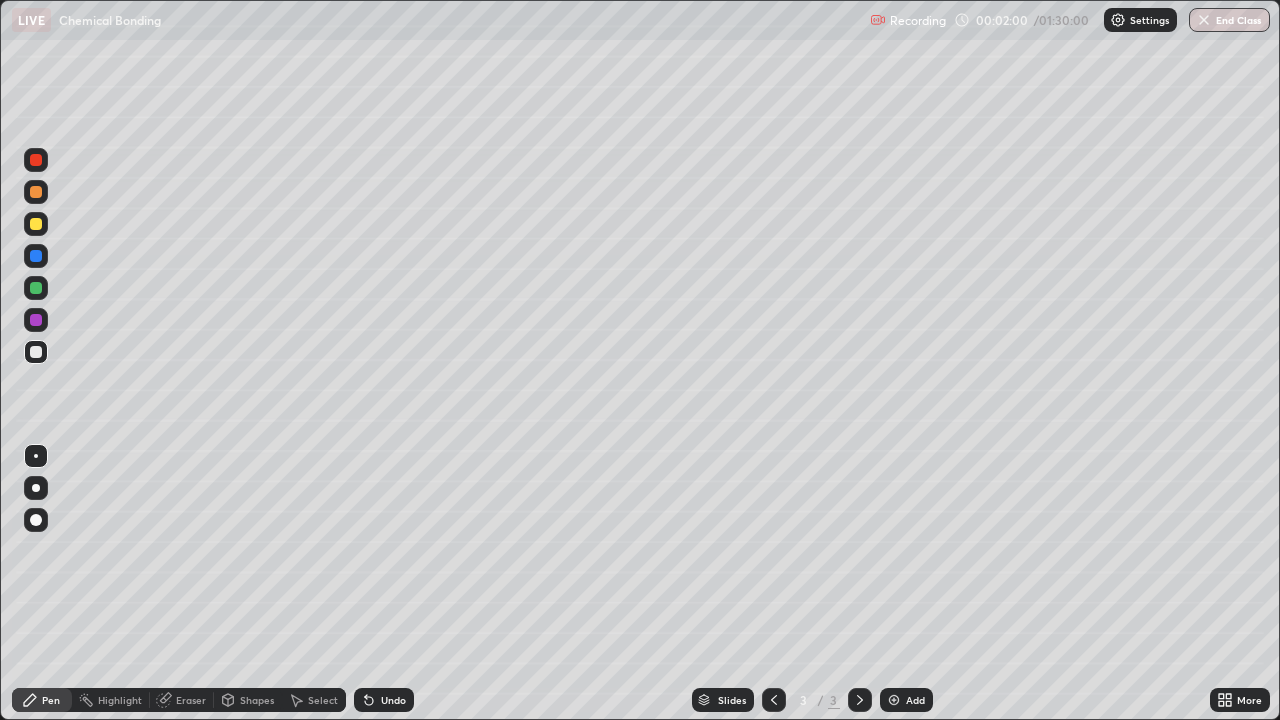 click on "Undo" at bounding box center [393, 700] 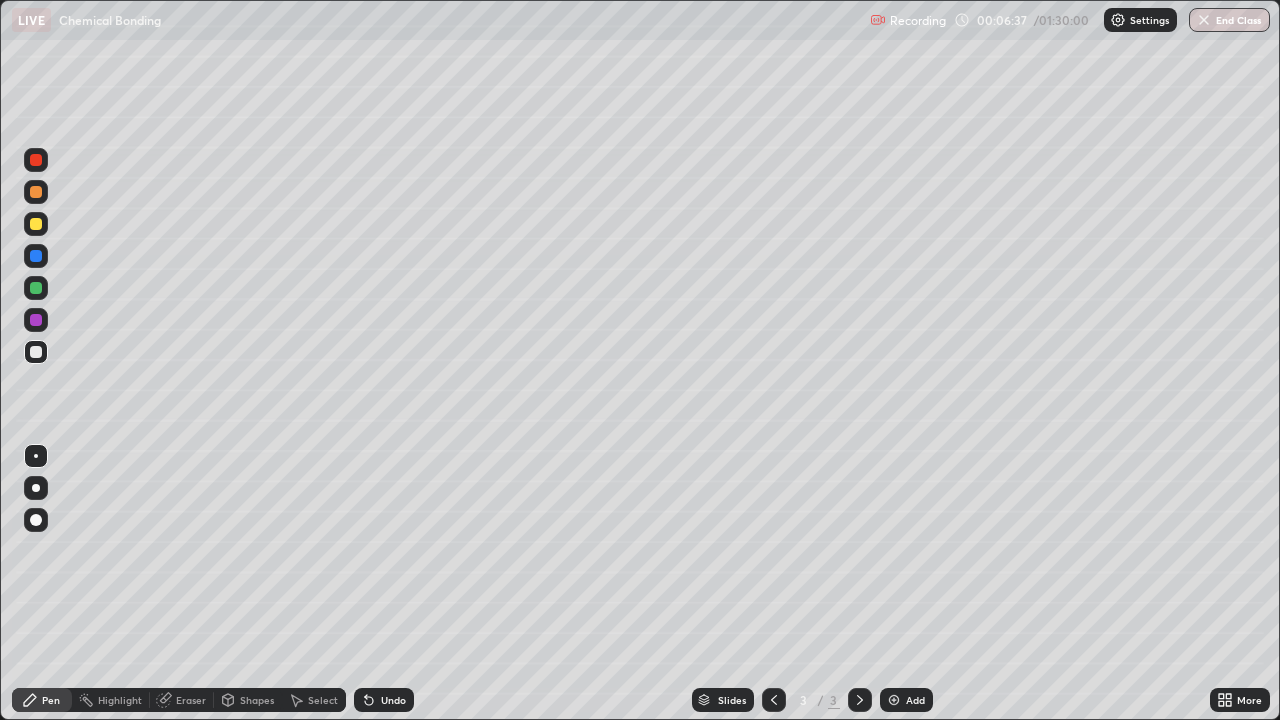 click at bounding box center [894, 700] 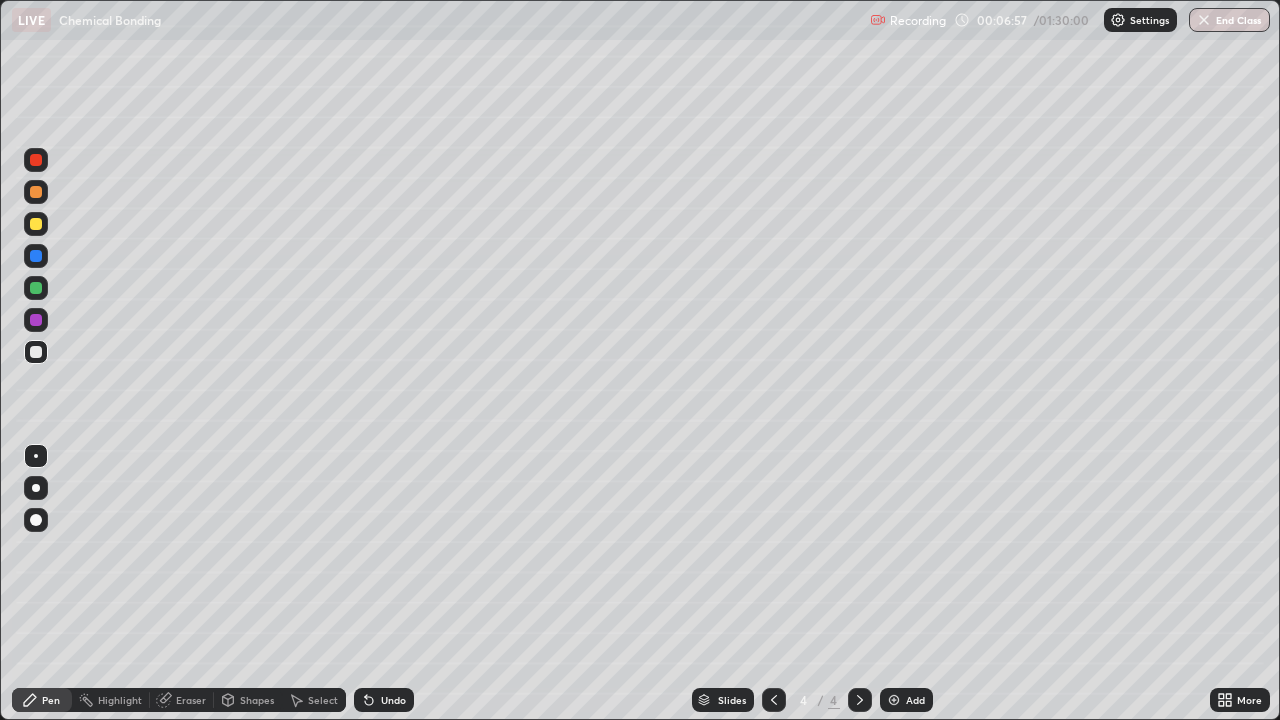 click on "Undo" at bounding box center (393, 700) 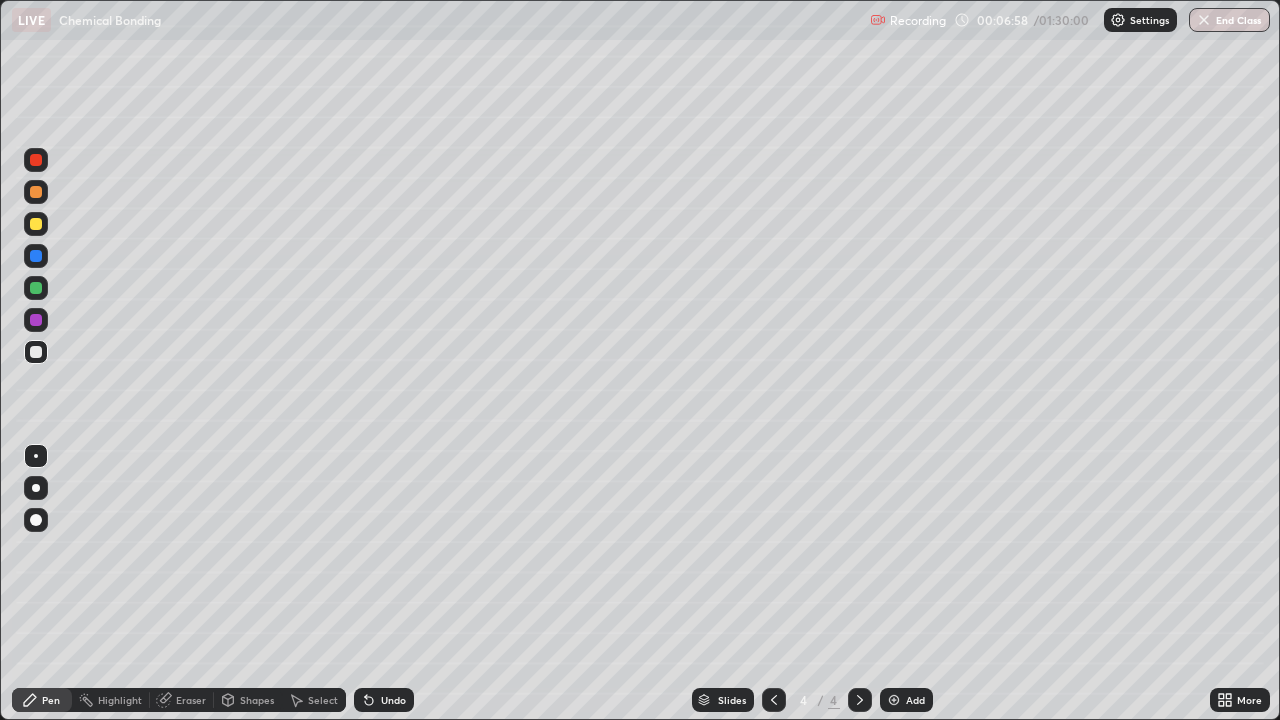 click on "Undo" at bounding box center [393, 700] 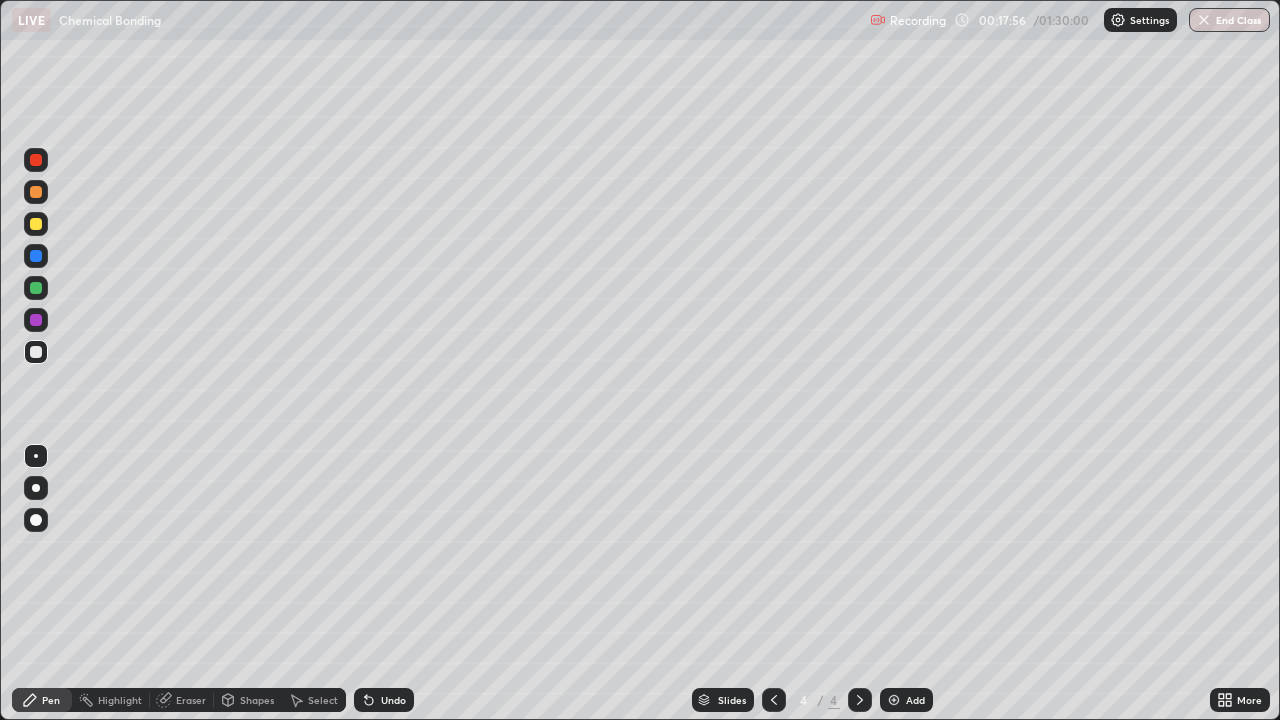 click on "Undo" at bounding box center (393, 700) 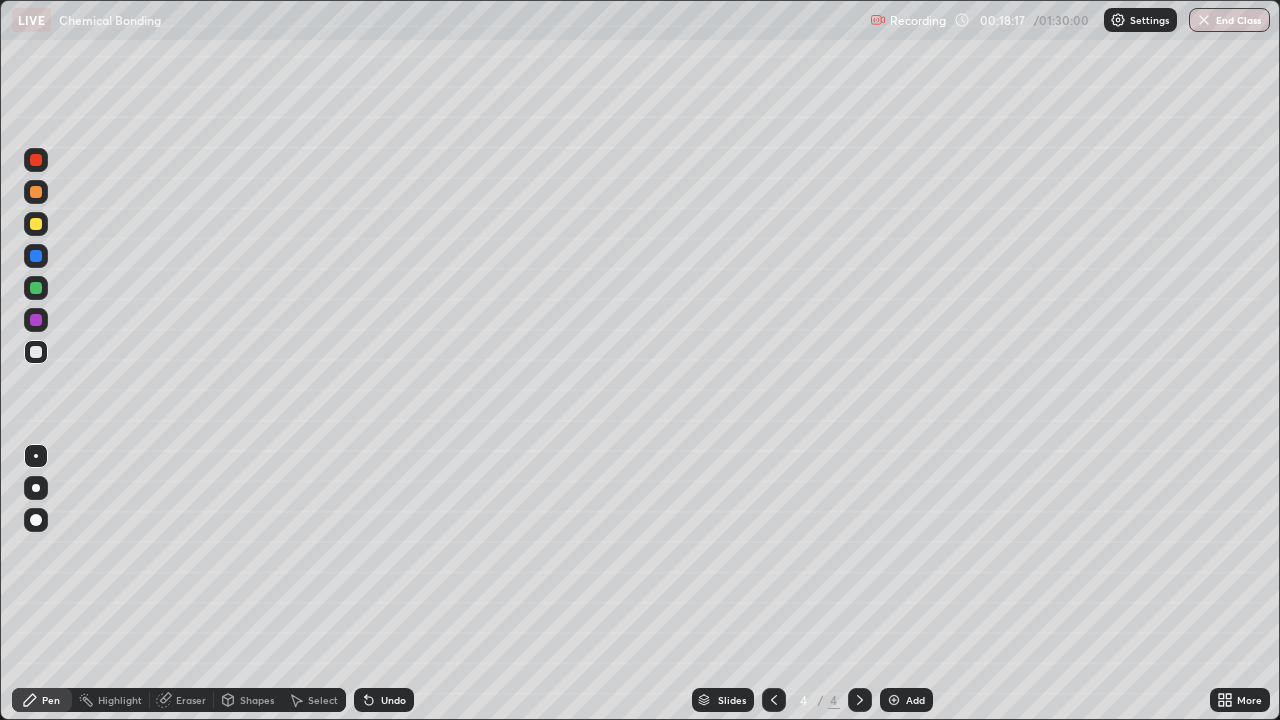 click on "Eraser" at bounding box center (191, 700) 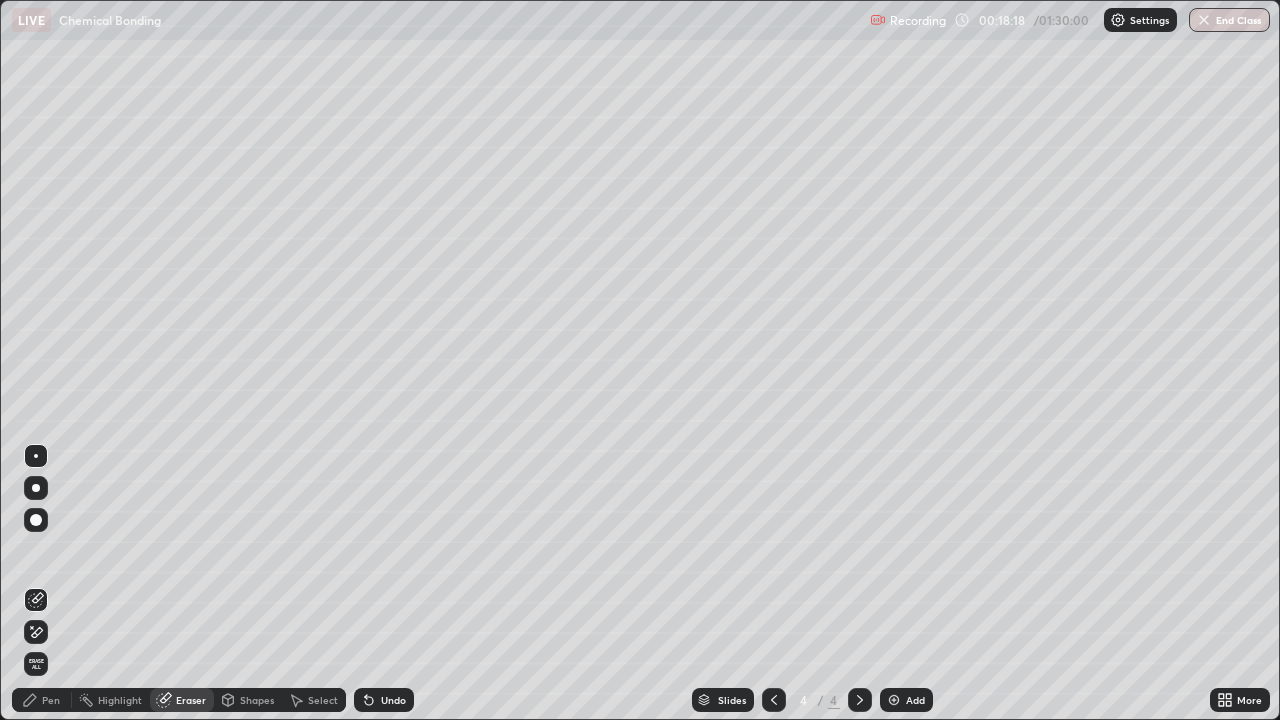 click 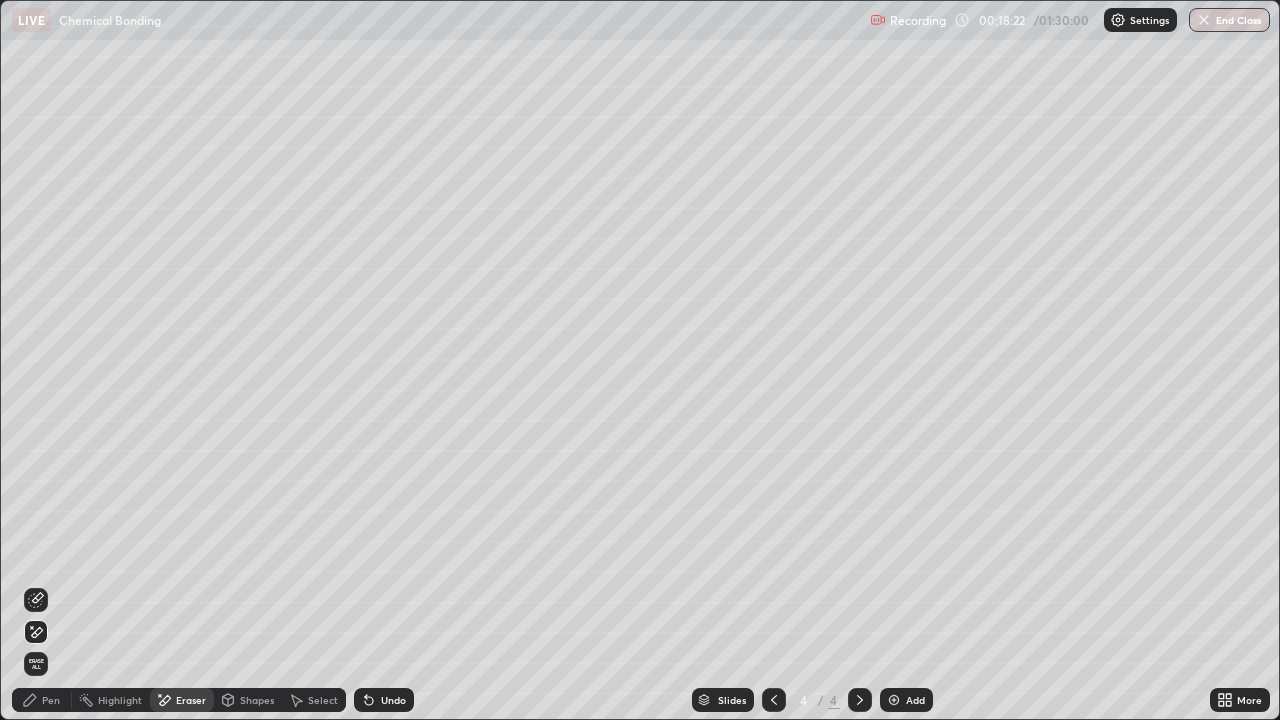 click on "Pen" at bounding box center (42, 700) 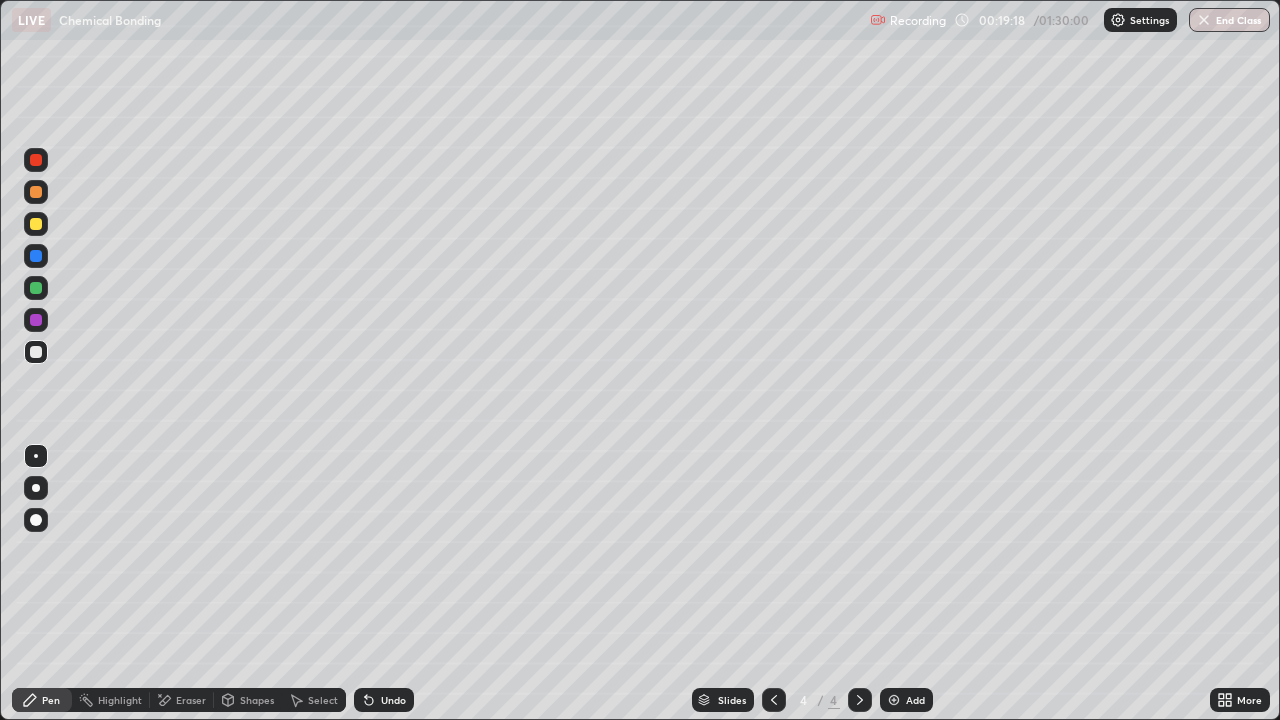 click on "Undo" at bounding box center [384, 700] 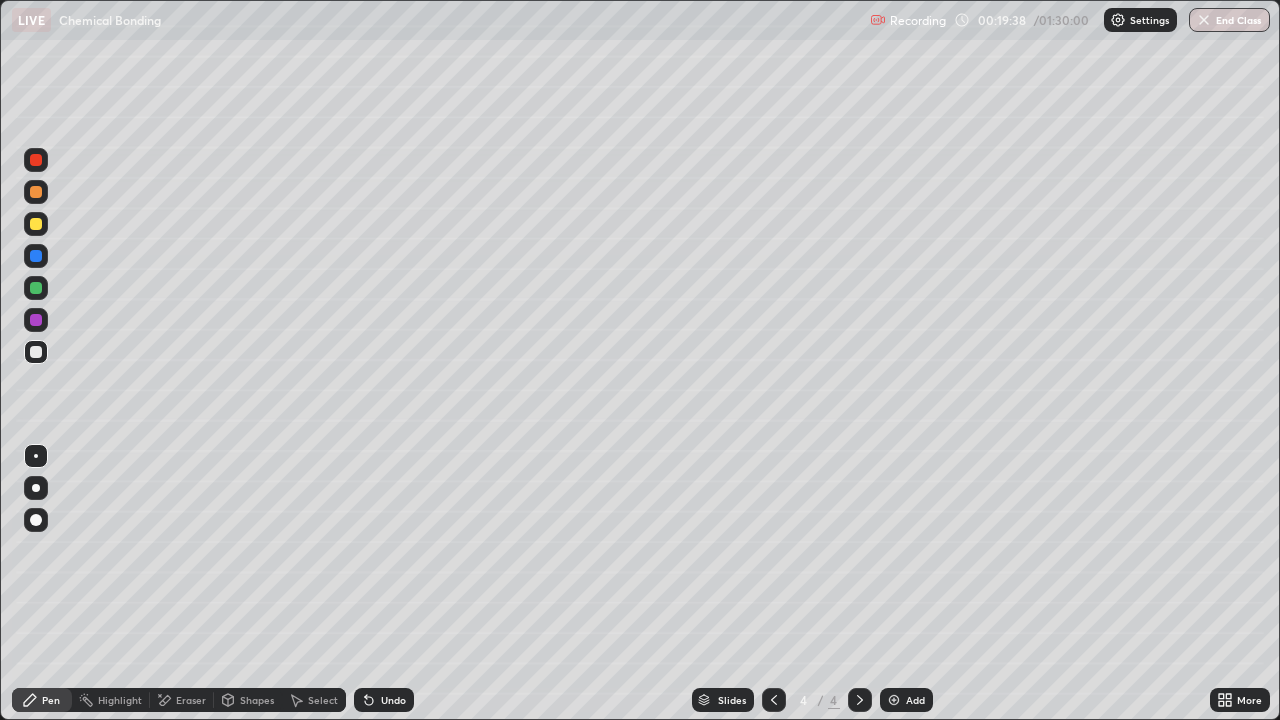 click at bounding box center (894, 700) 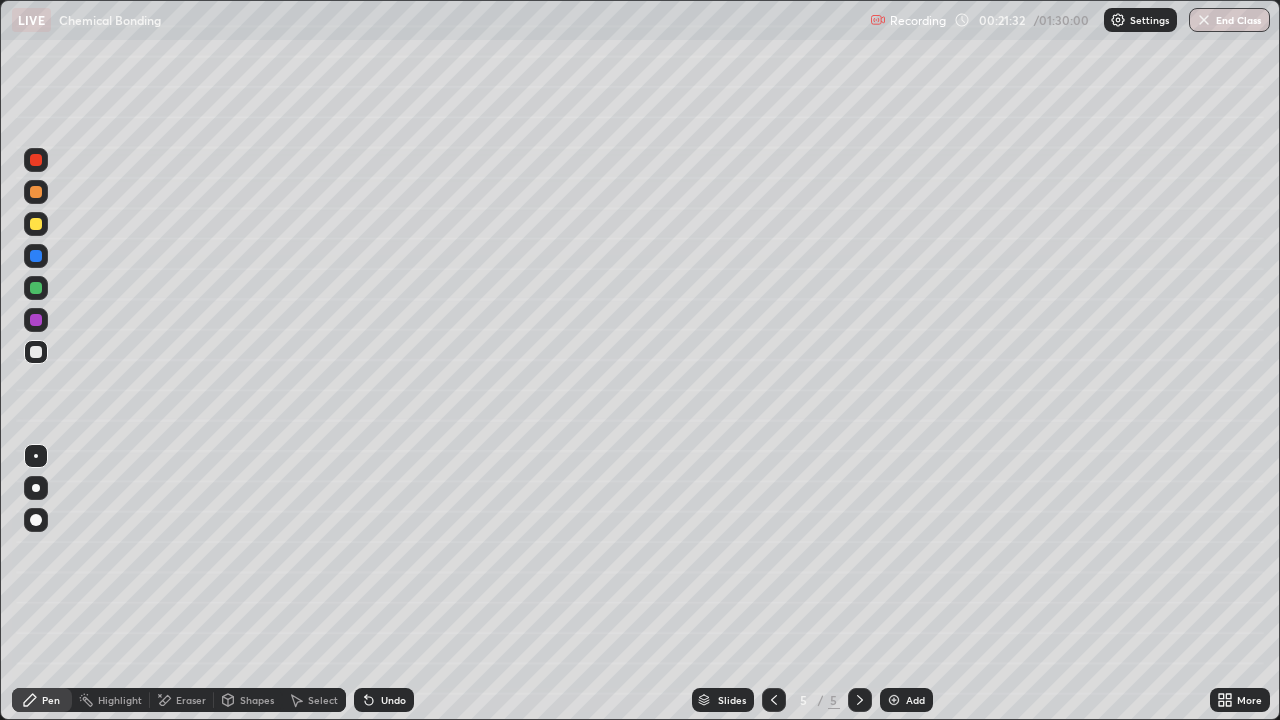 click on "Undo" at bounding box center [384, 700] 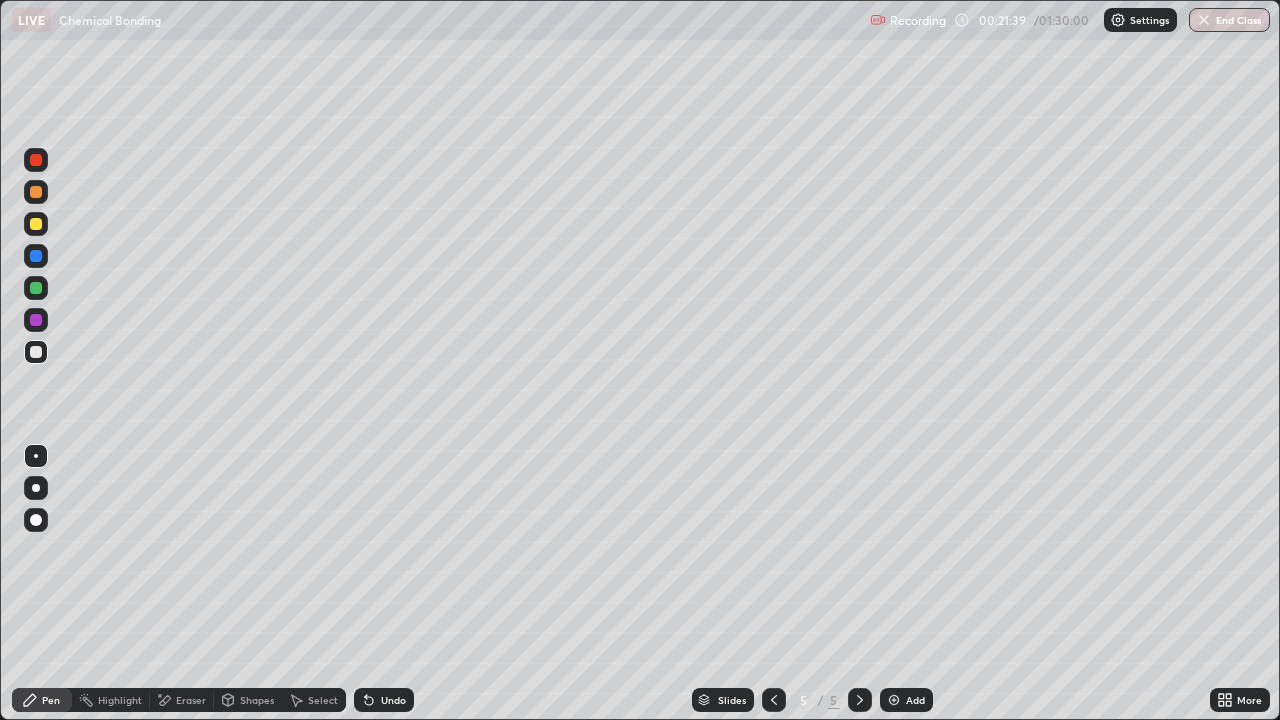 click on "Undo" at bounding box center (393, 700) 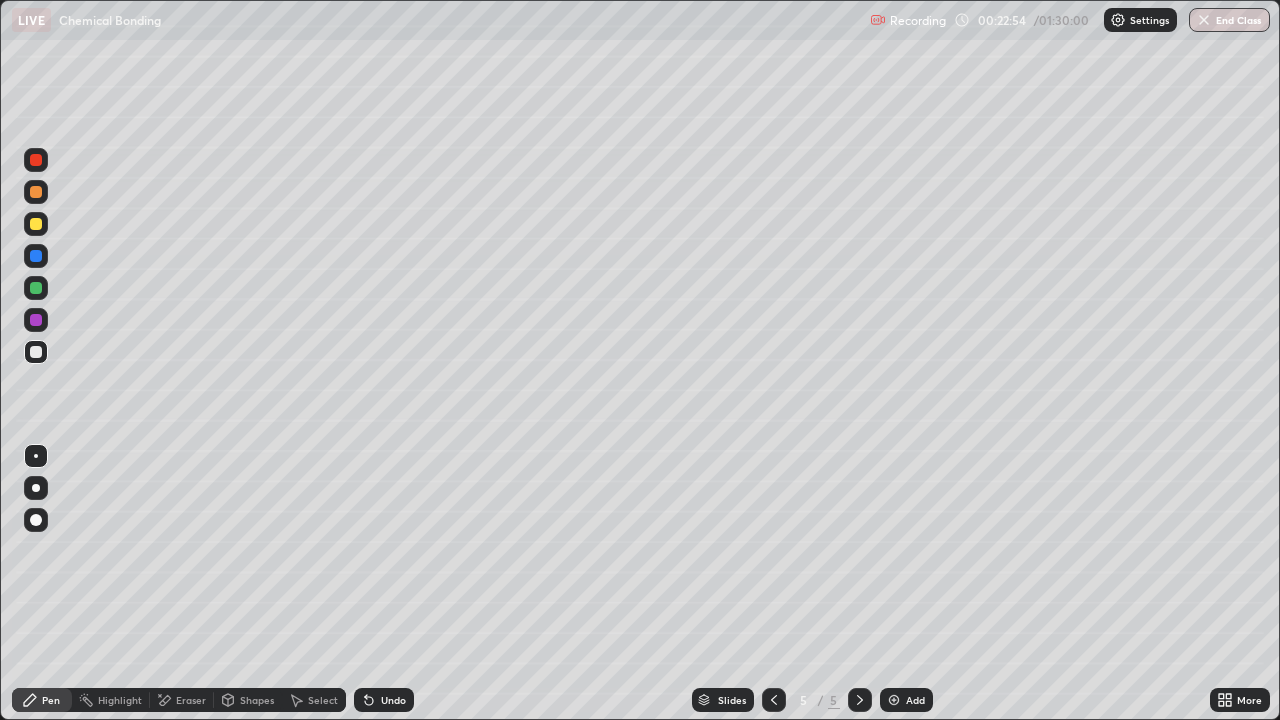 click on "Undo" at bounding box center [393, 700] 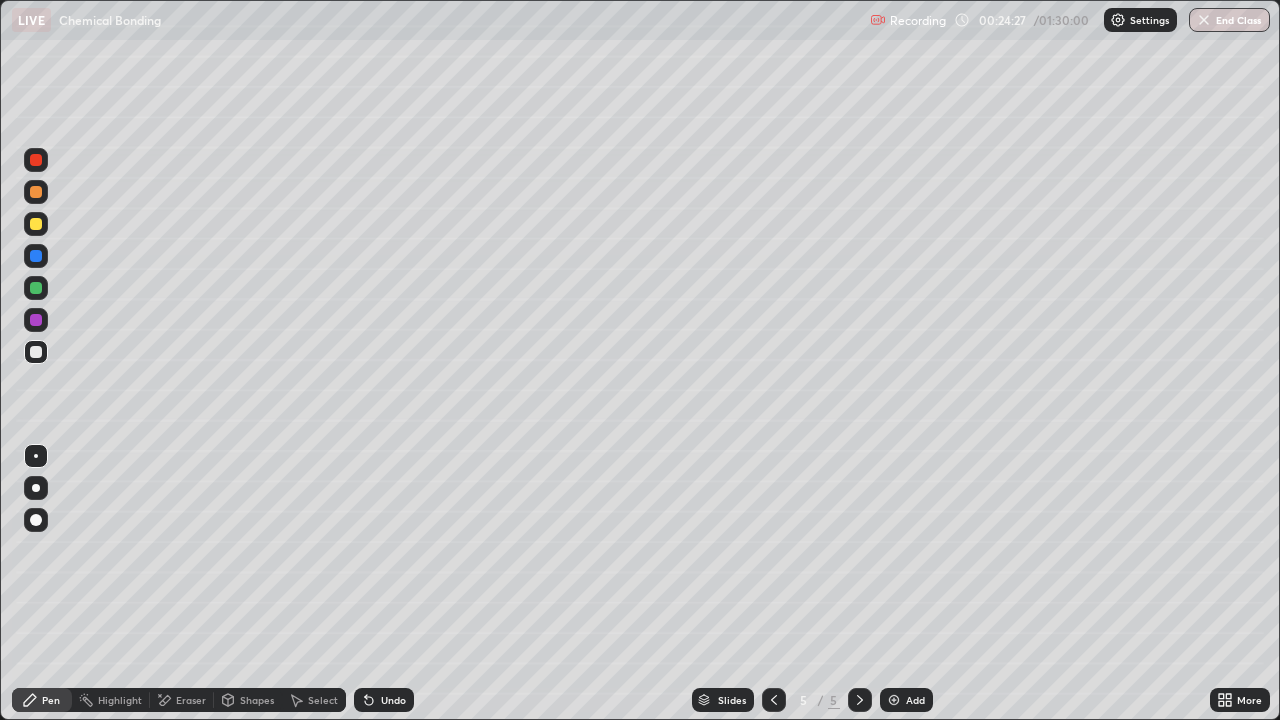 click on "Undo" at bounding box center [393, 700] 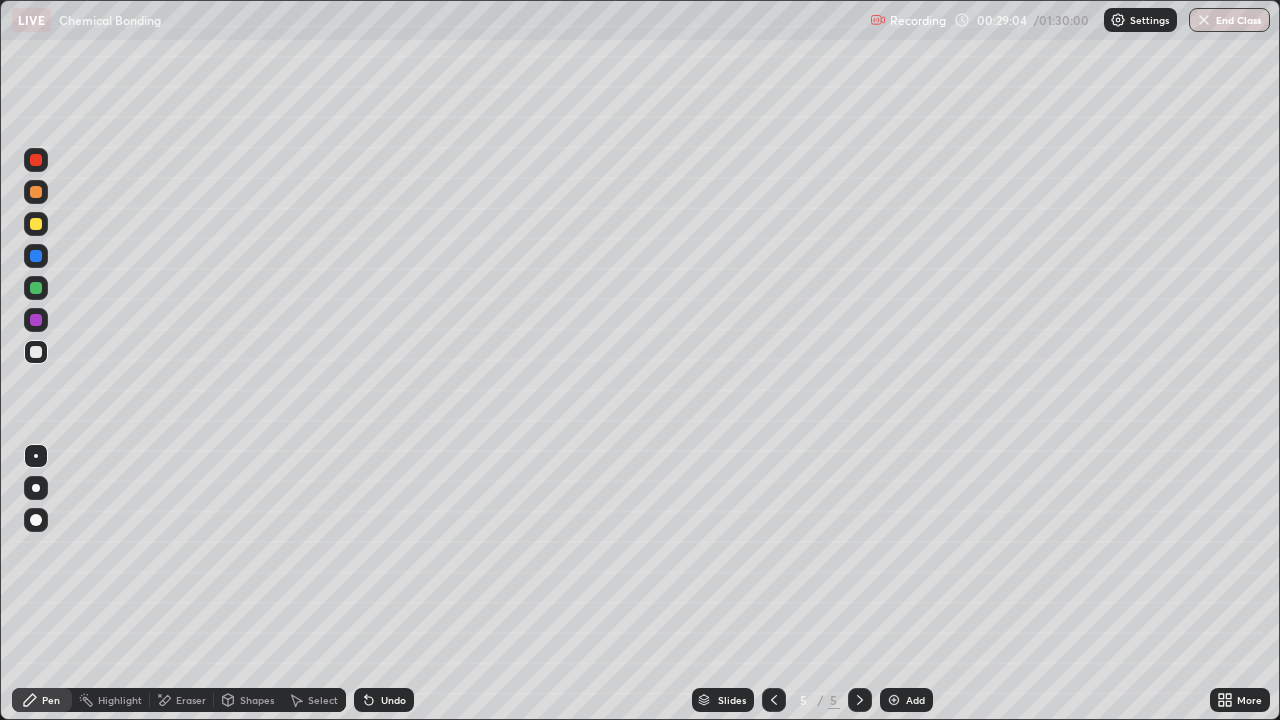 click at bounding box center [894, 700] 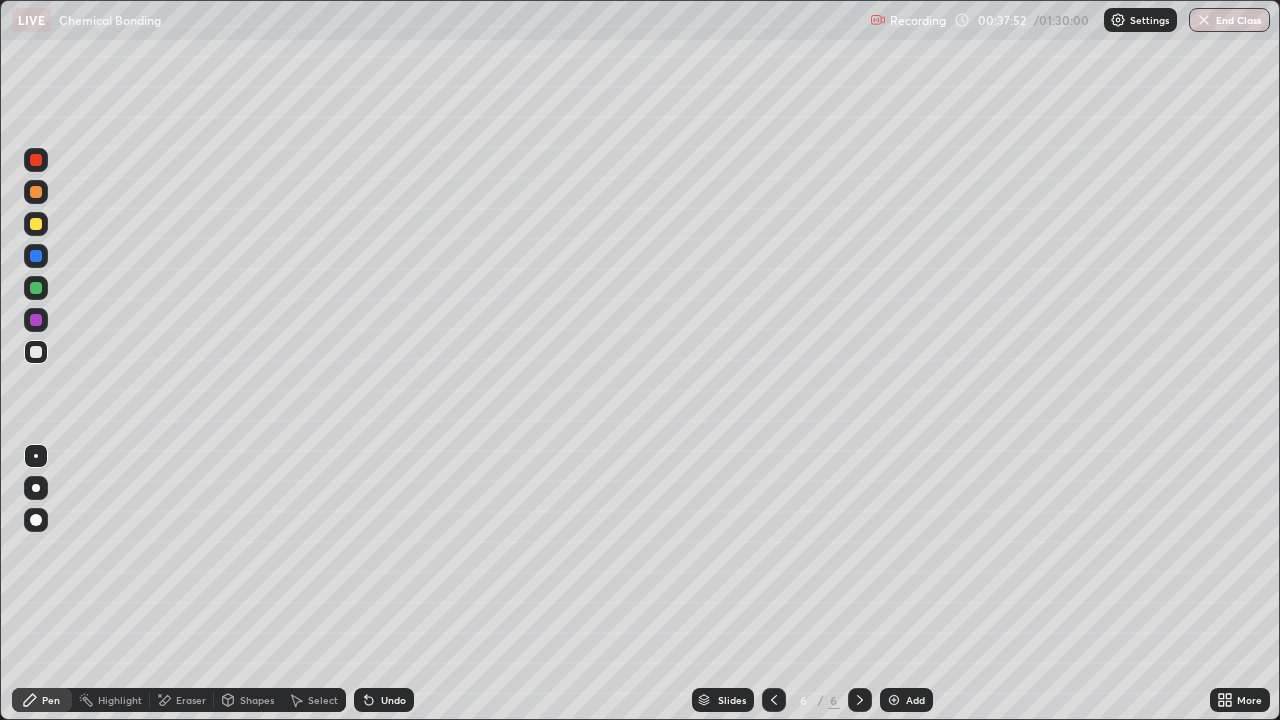 click on "Add" at bounding box center [915, 700] 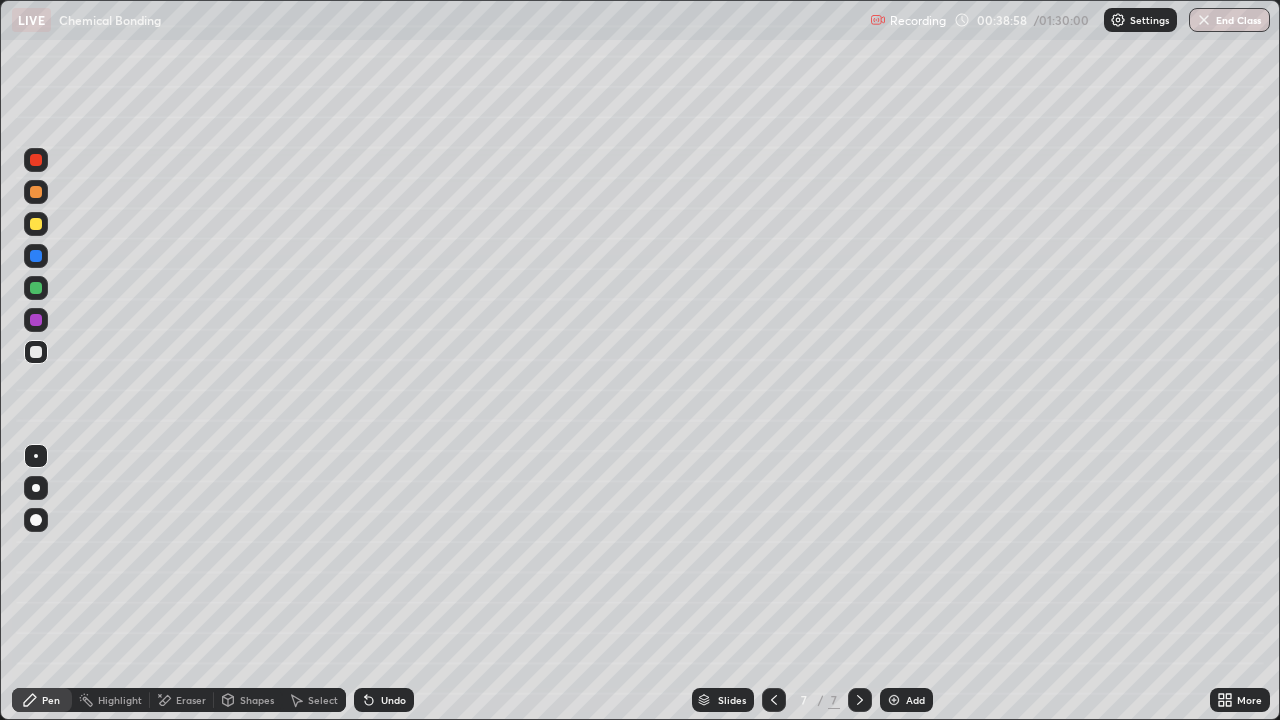 click on "Undo" at bounding box center (393, 700) 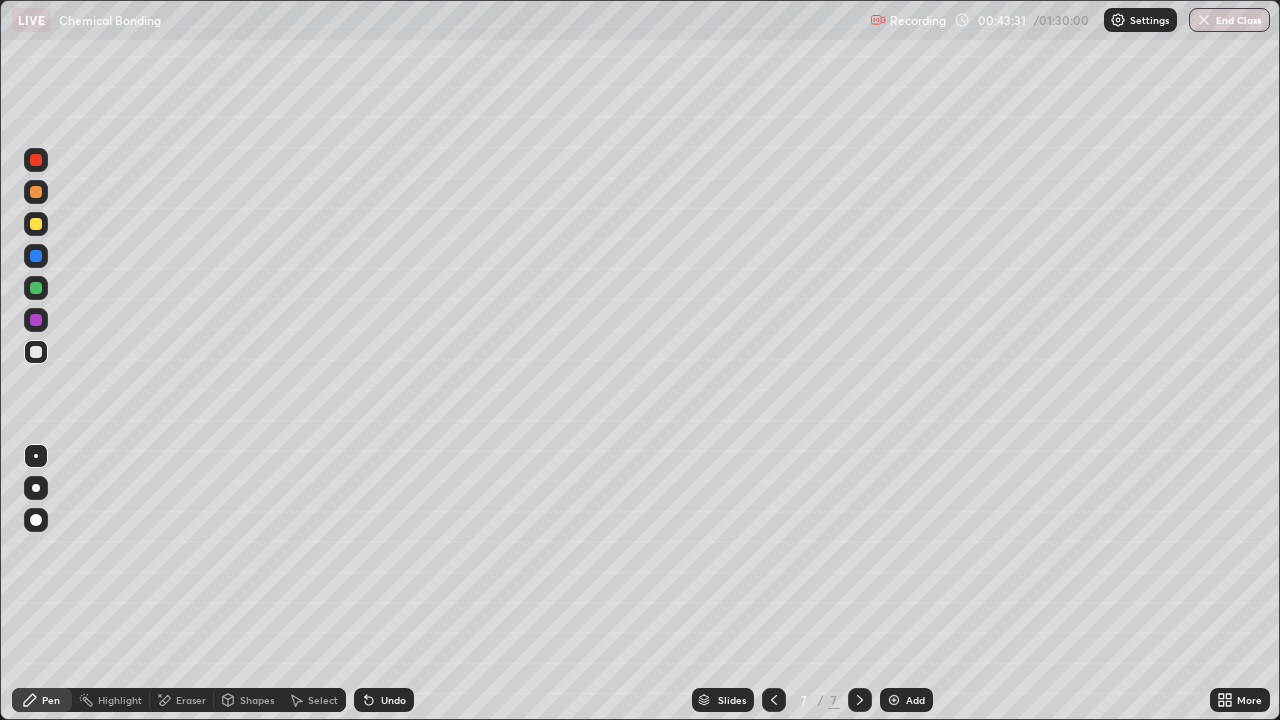click on "Undo" at bounding box center [393, 700] 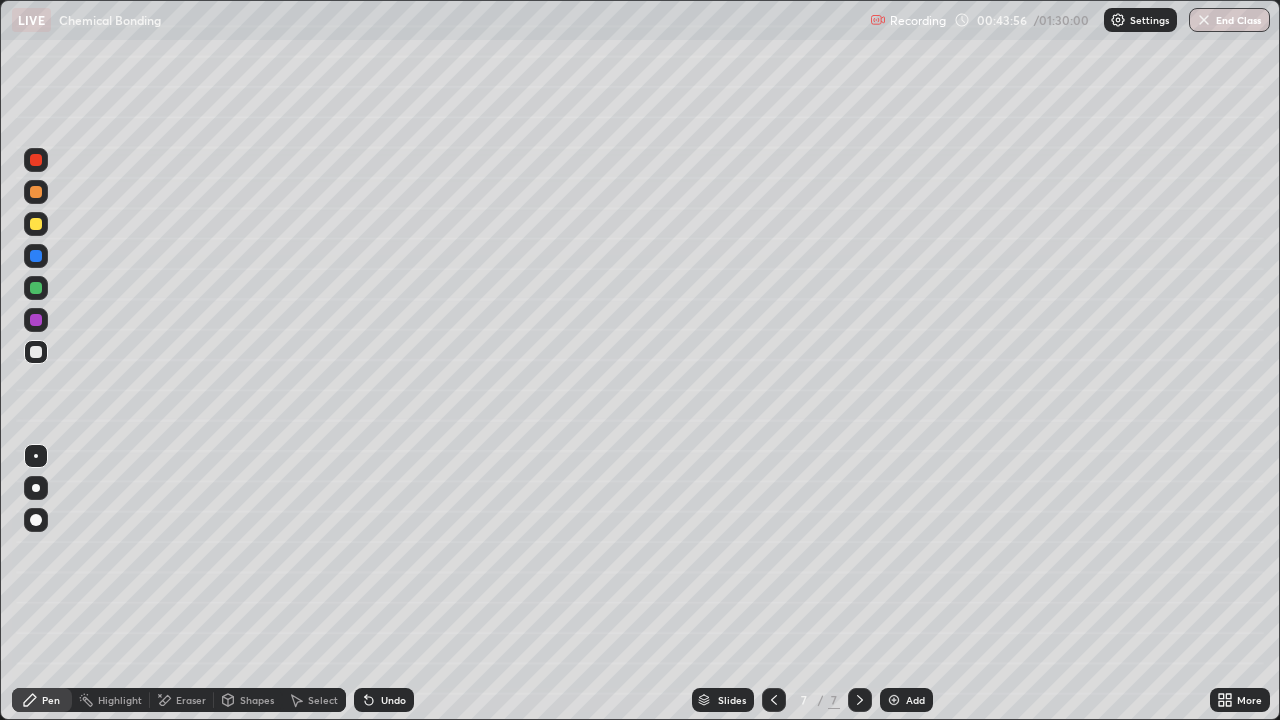 click on "Add" at bounding box center [915, 700] 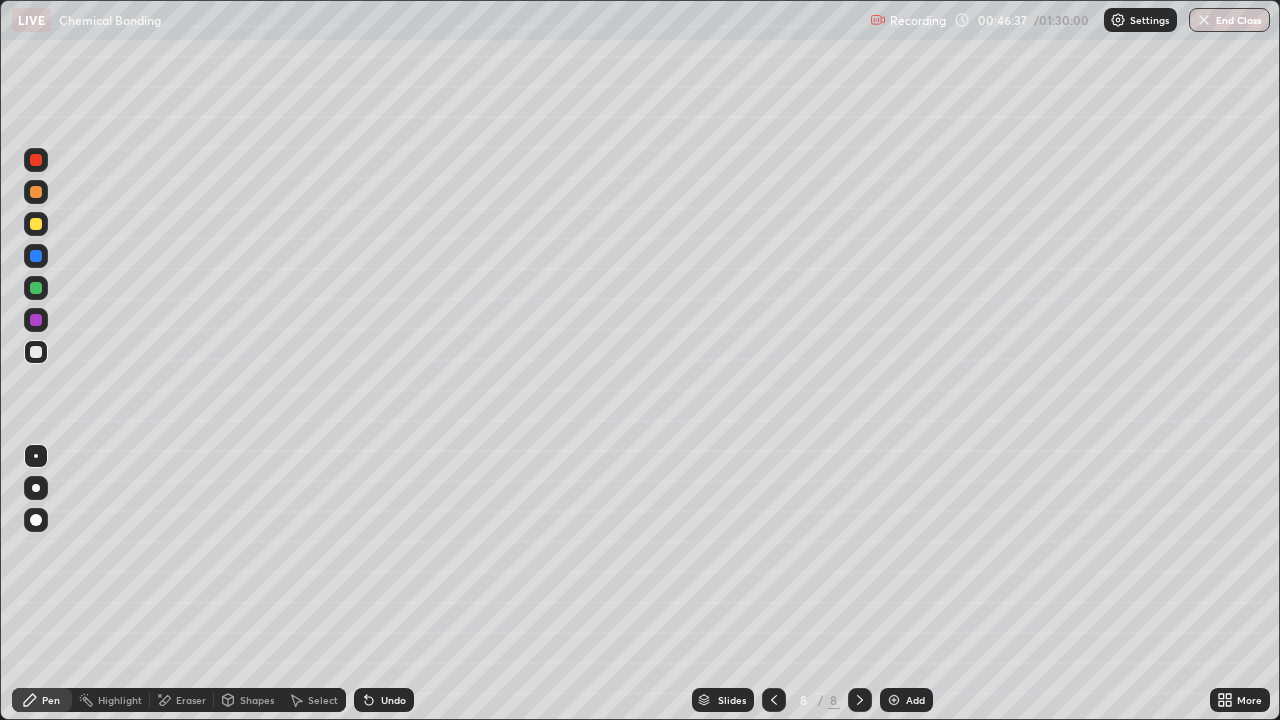 click on "Undo" at bounding box center (384, 700) 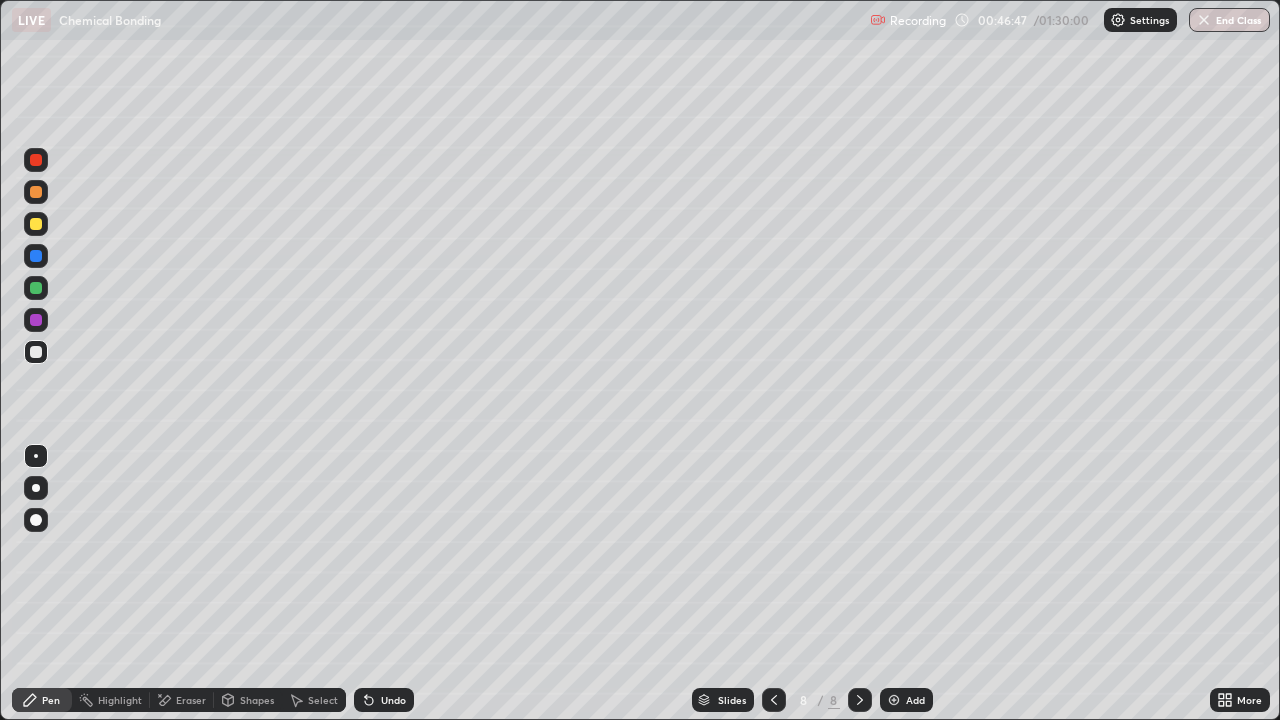 click at bounding box center [774, 700] 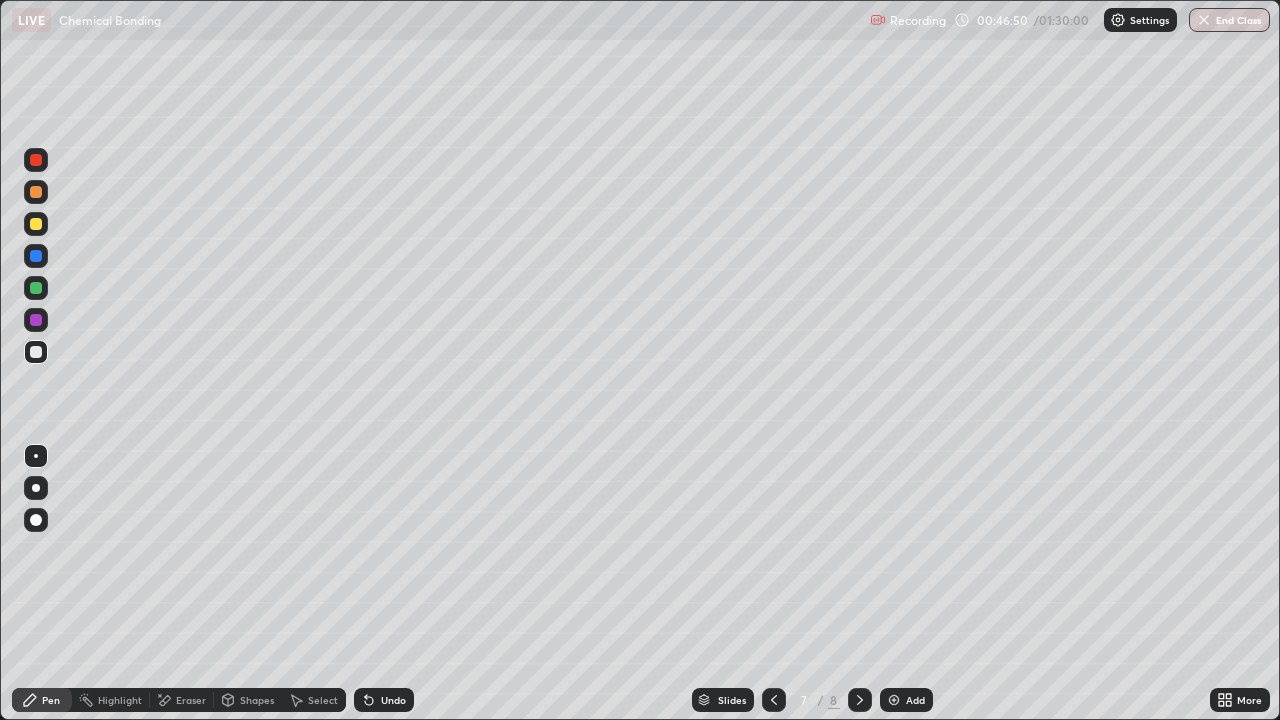 click on "Undo" at bounding box center (393, 700) 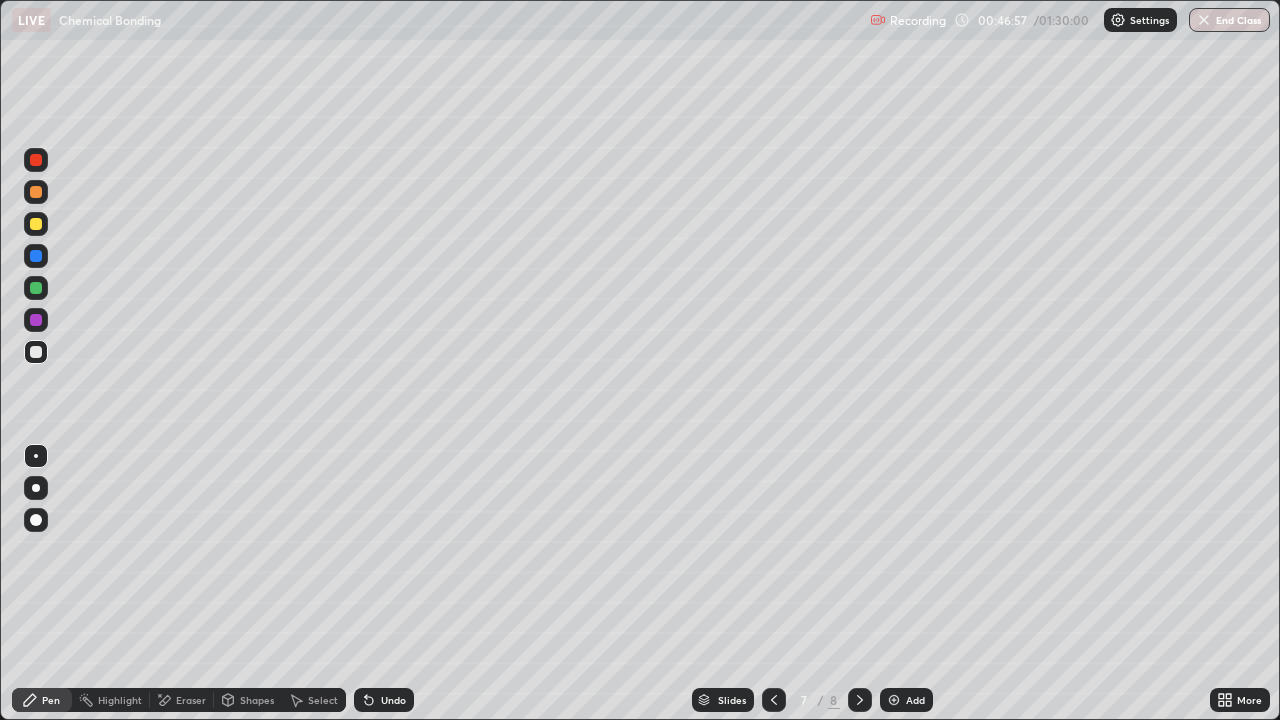click 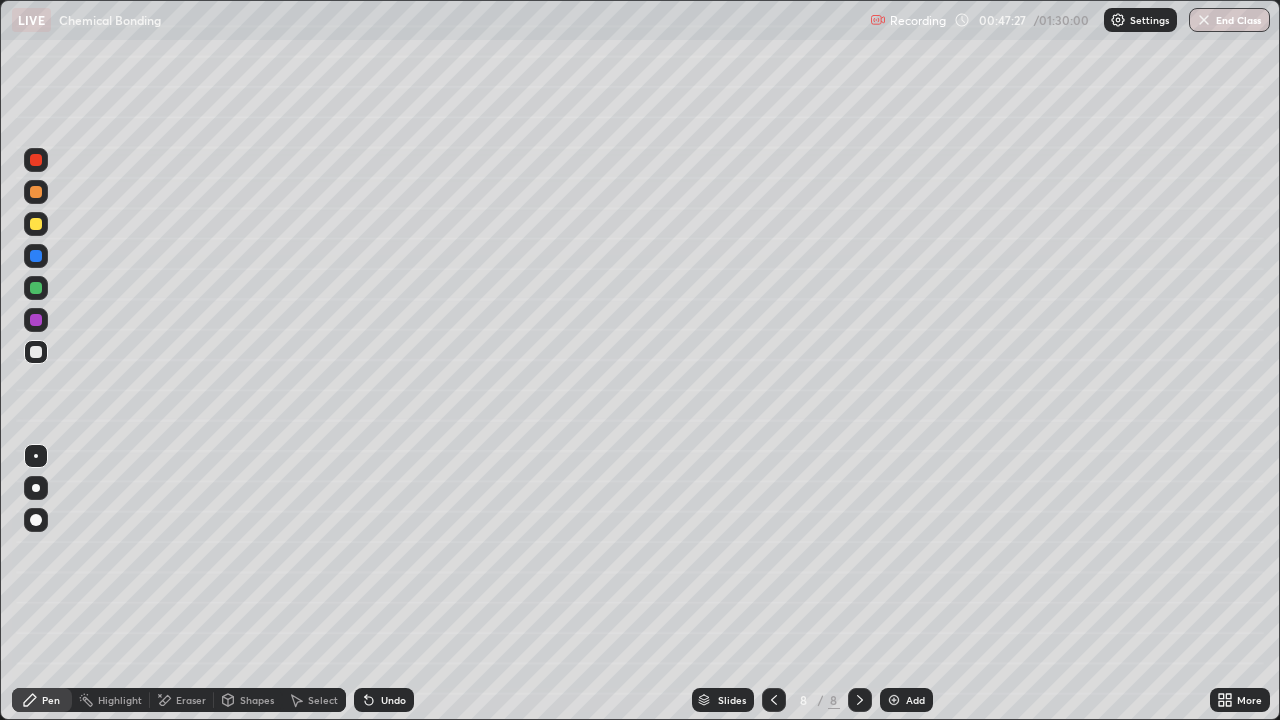 click on "Undo" at bounding box center [384, 700] 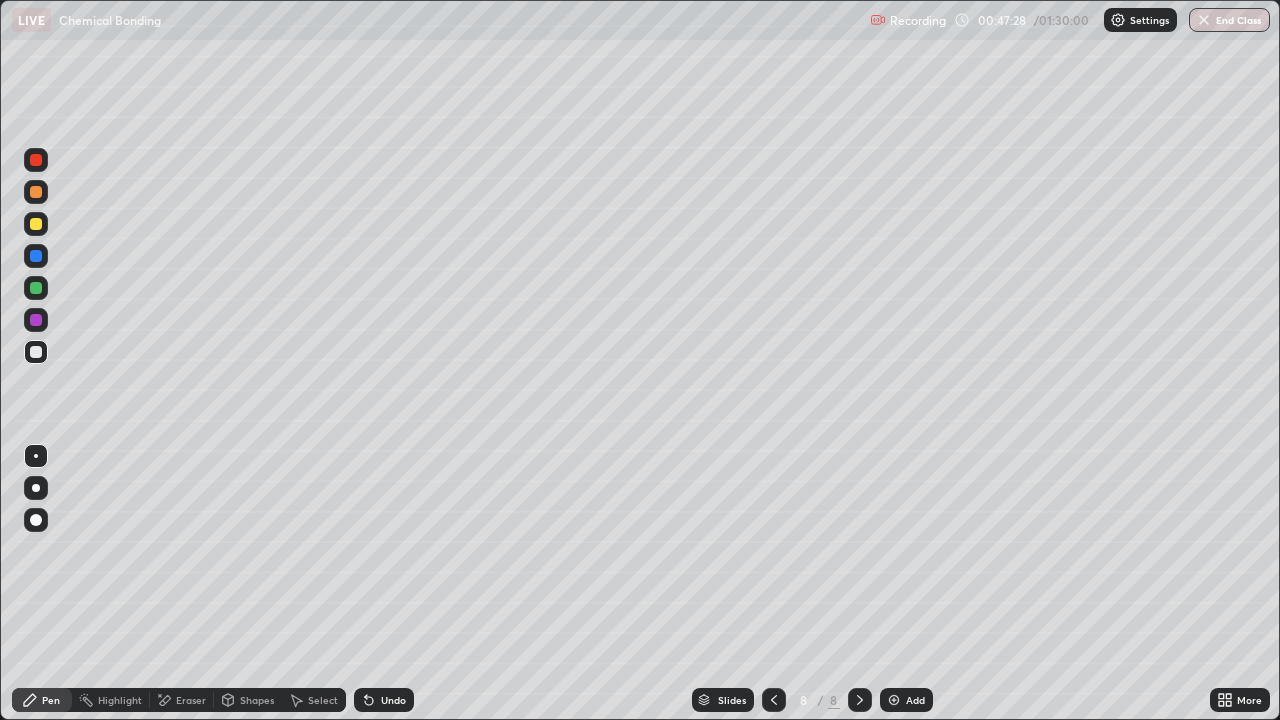 click 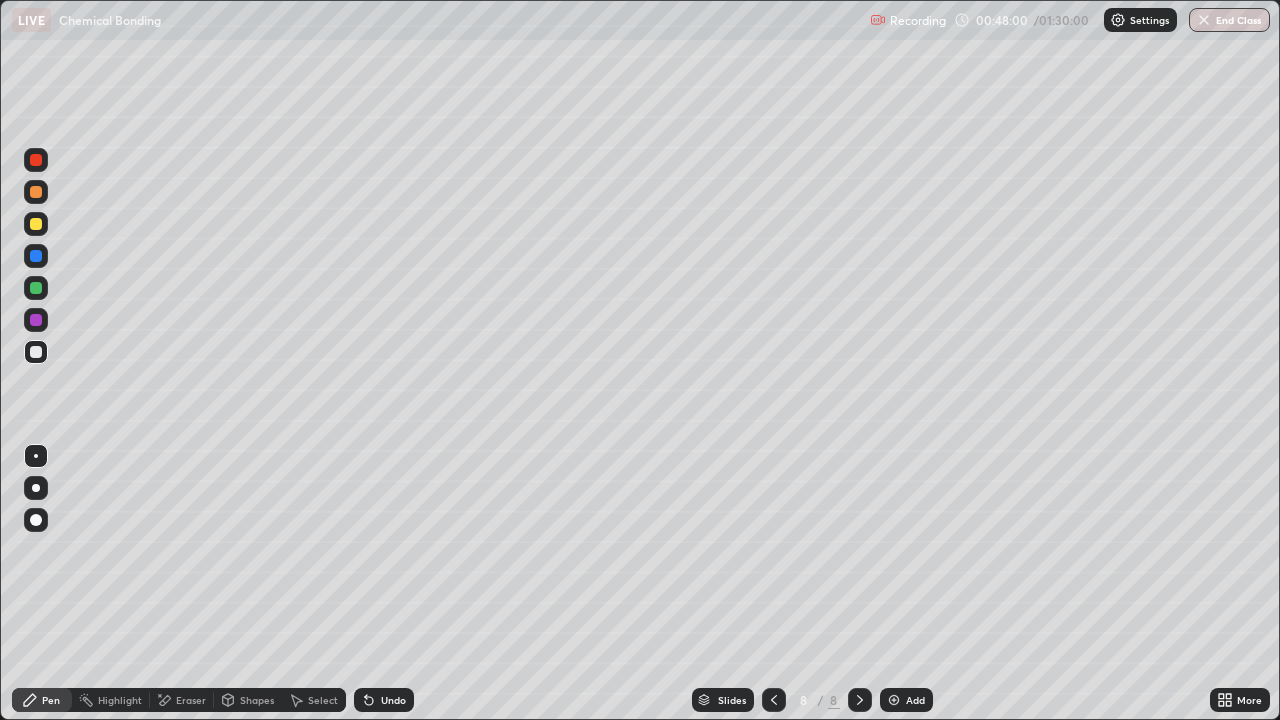 click 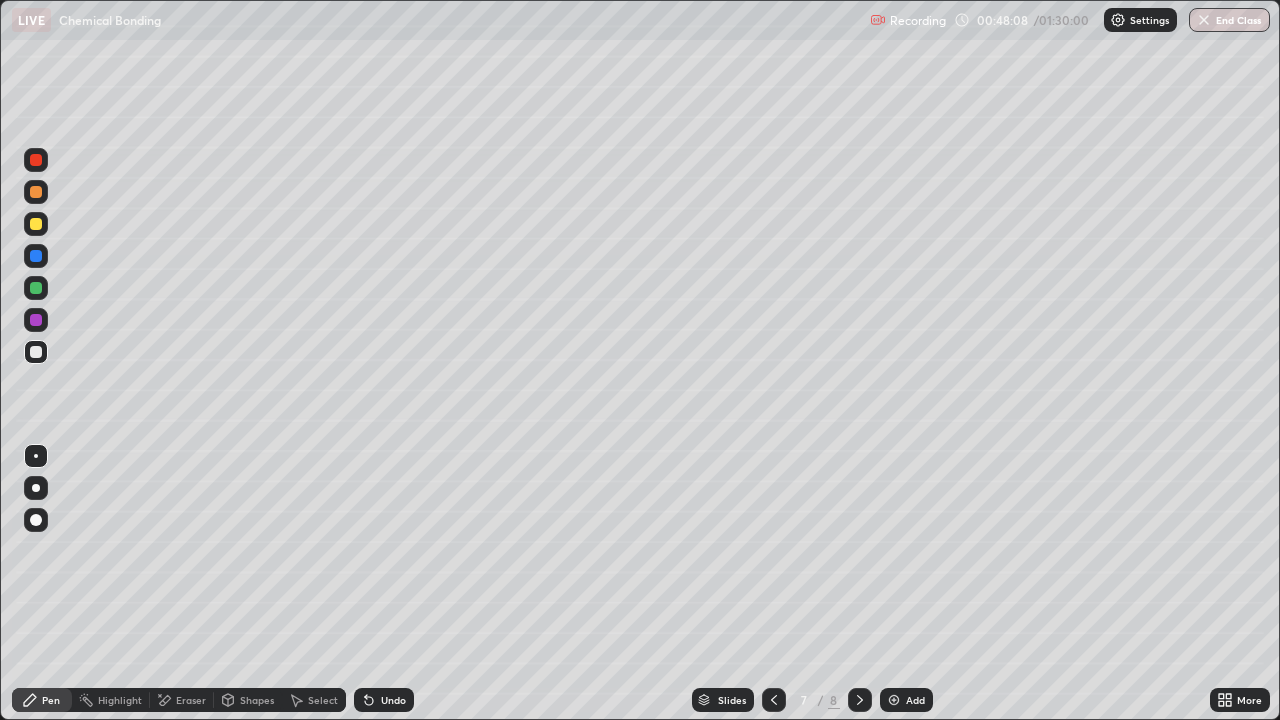 click 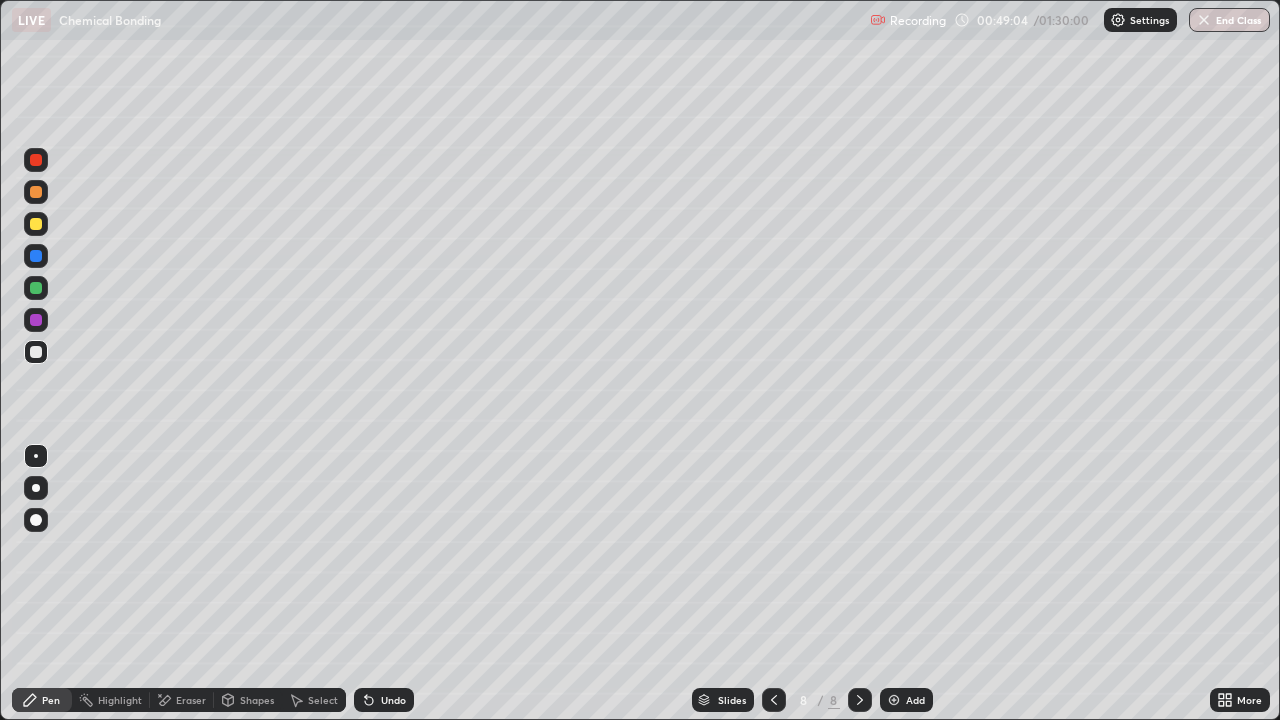 click on "Undo" at bounding box center (393, 700) 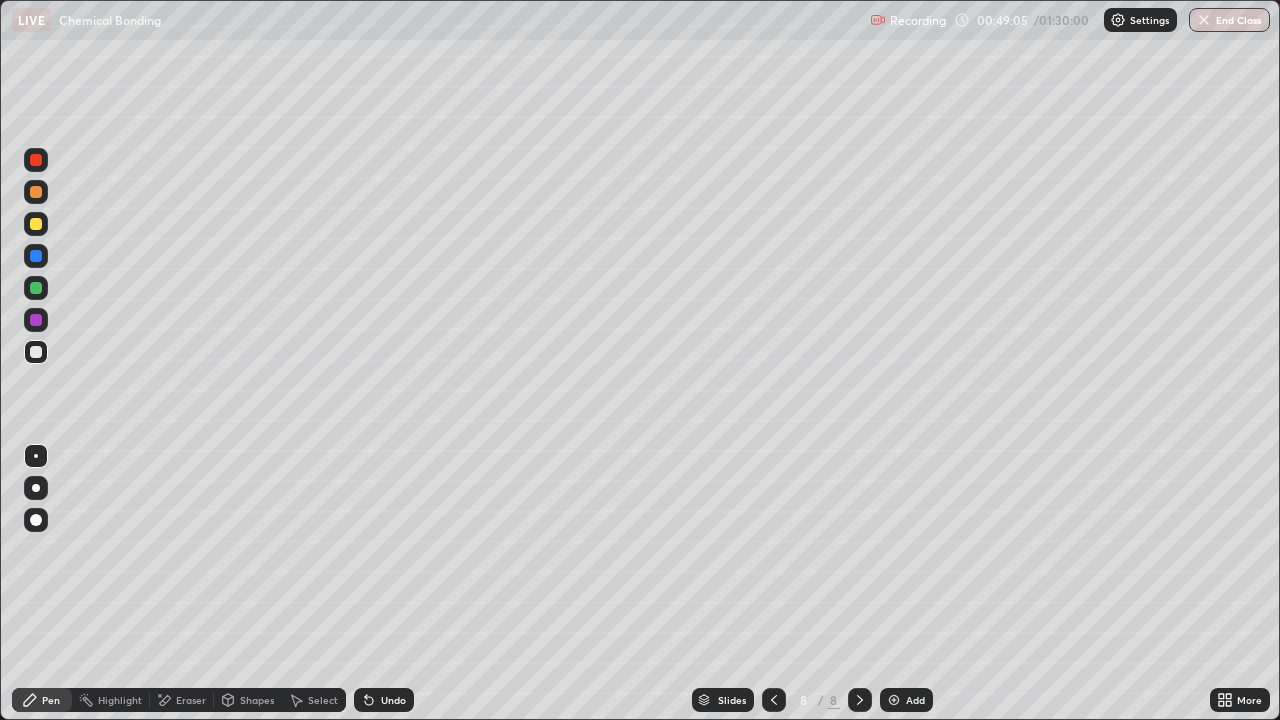 click on "Undo" at bounding box center (384, 700) 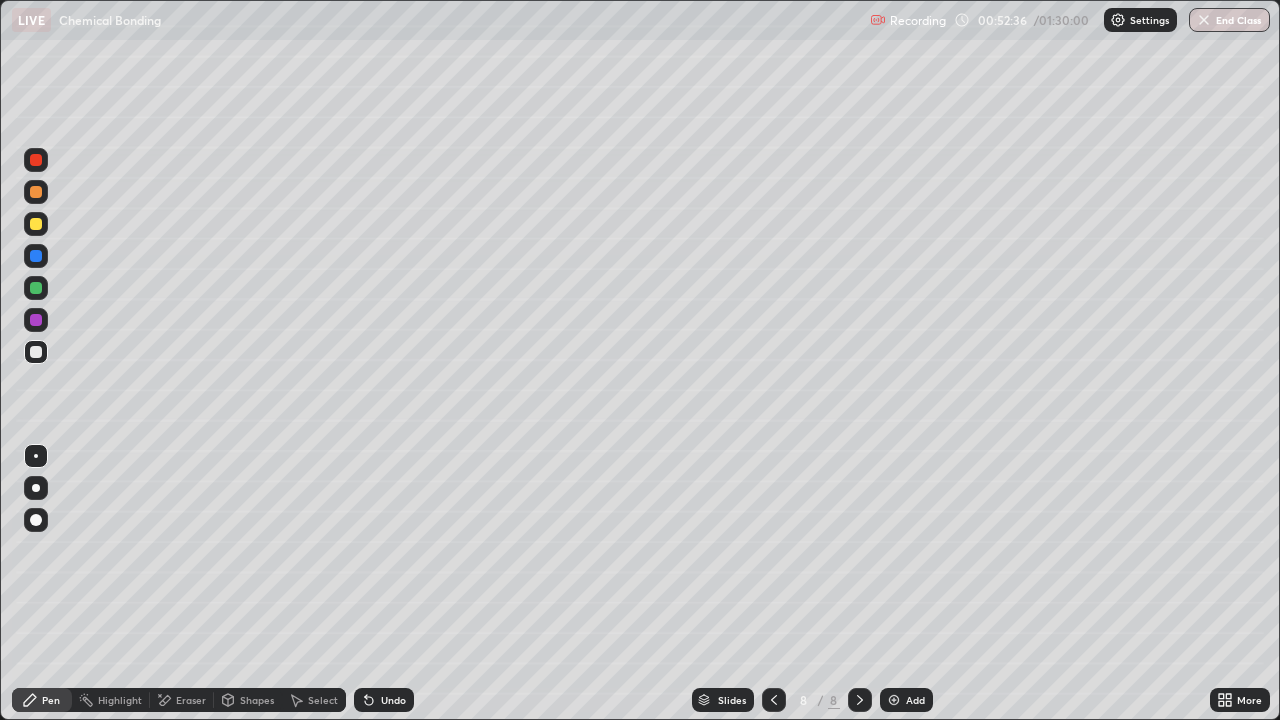 click at bounding box center (36, 224) 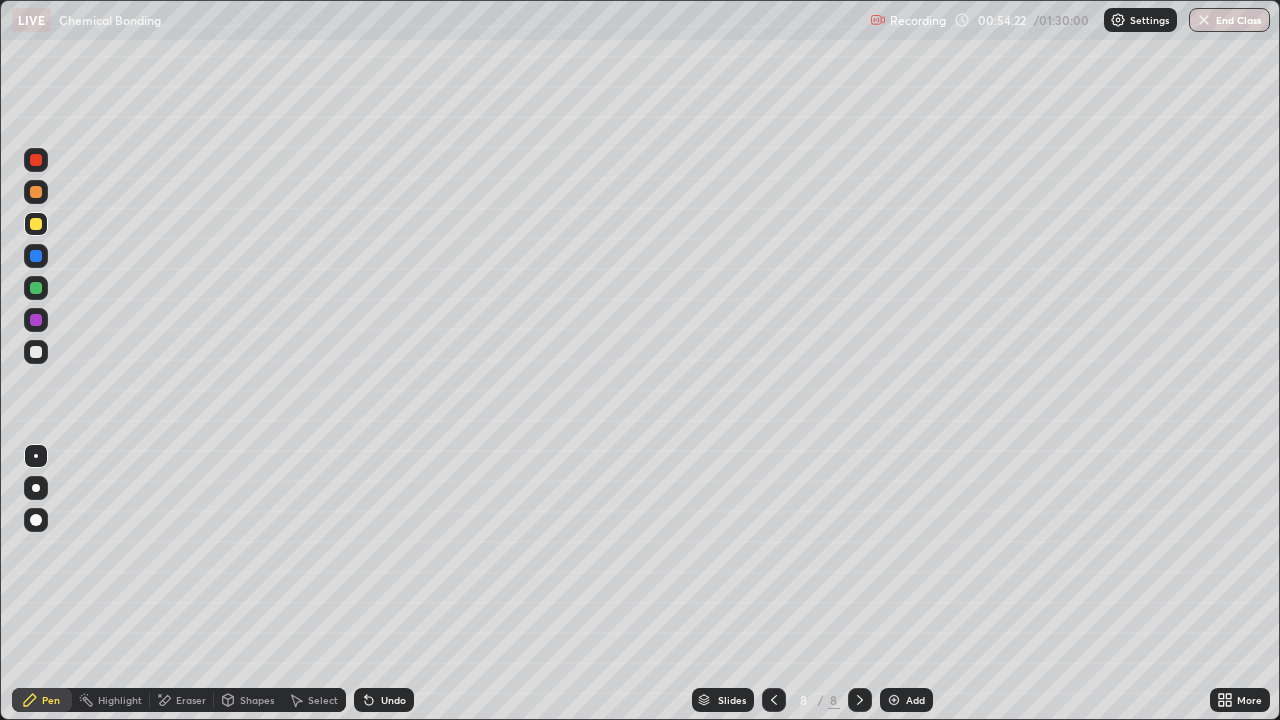 click on "Undo" at bounding box center (393, 700) 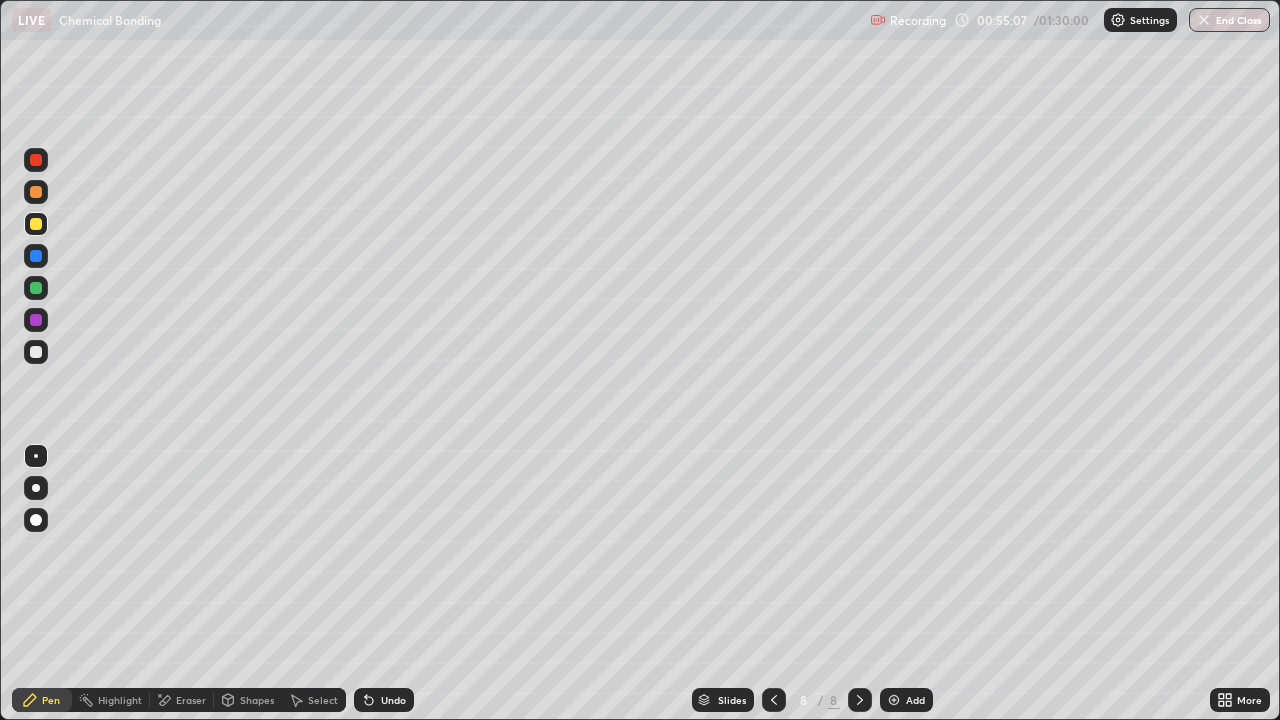 click on "Undo" at bounding box center (393, 700) 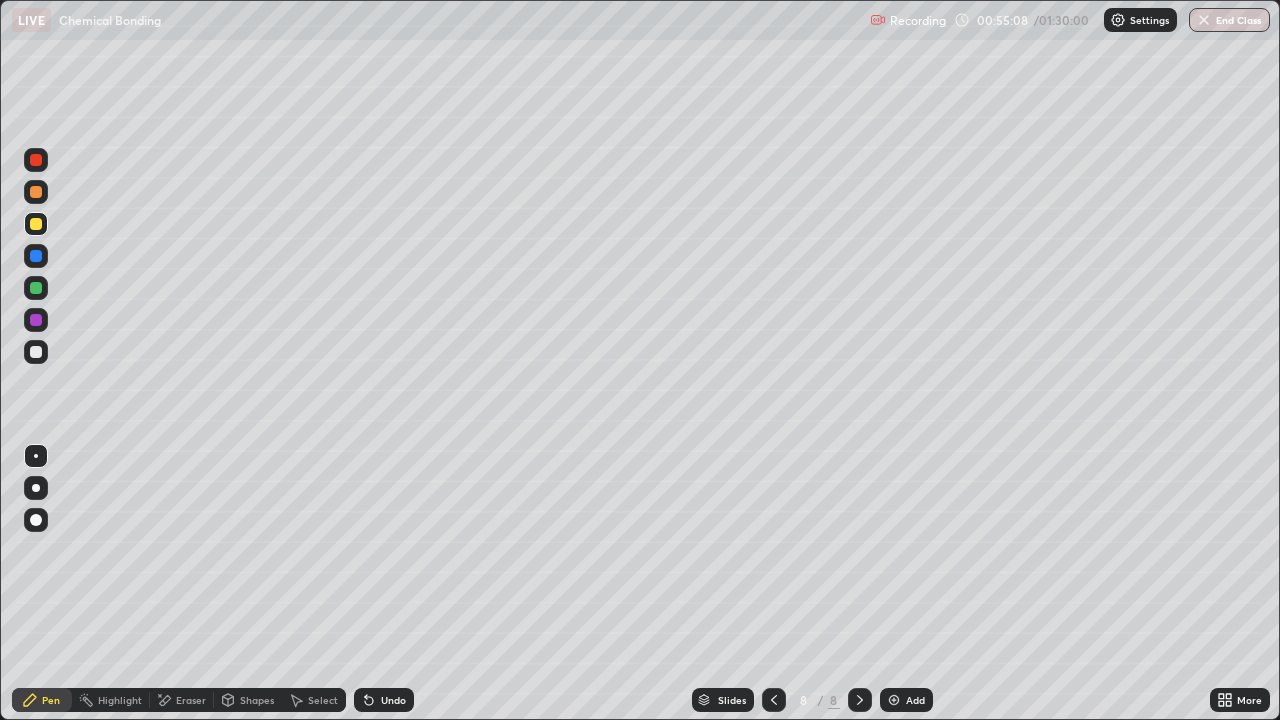 click on "Undo" at bounding box center [393, 700] 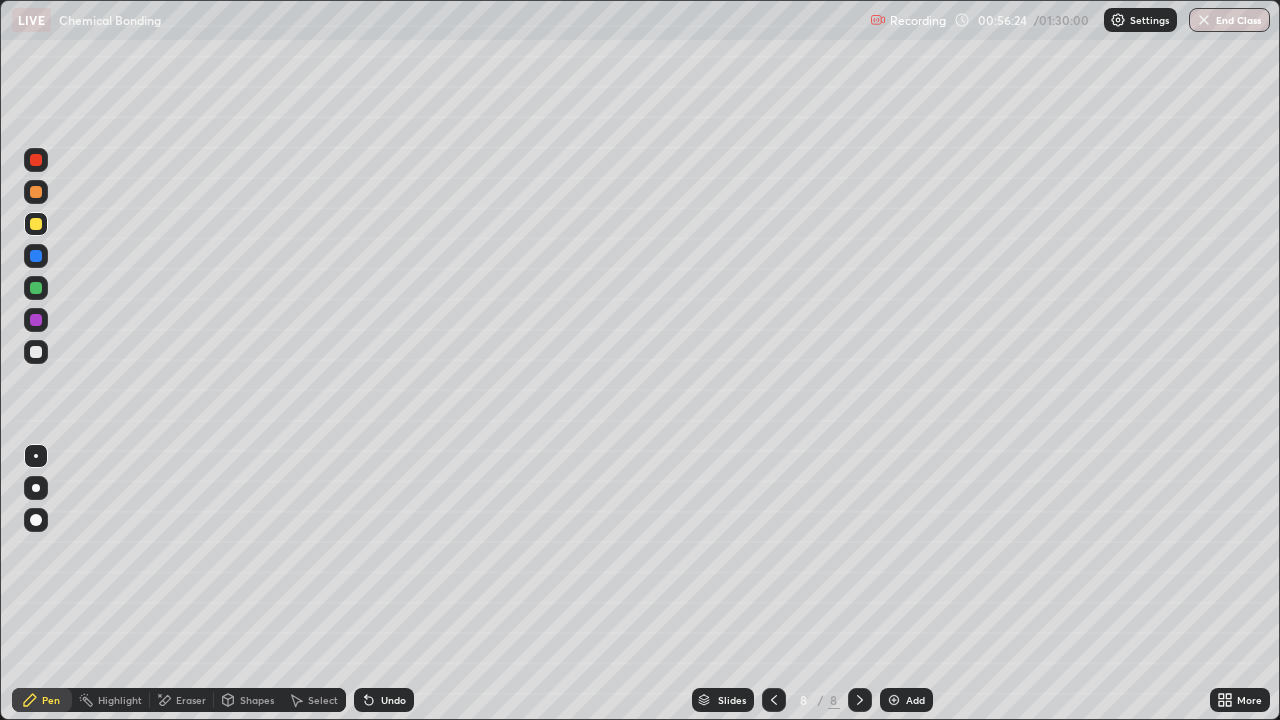 click at bounding box center [894, 700] 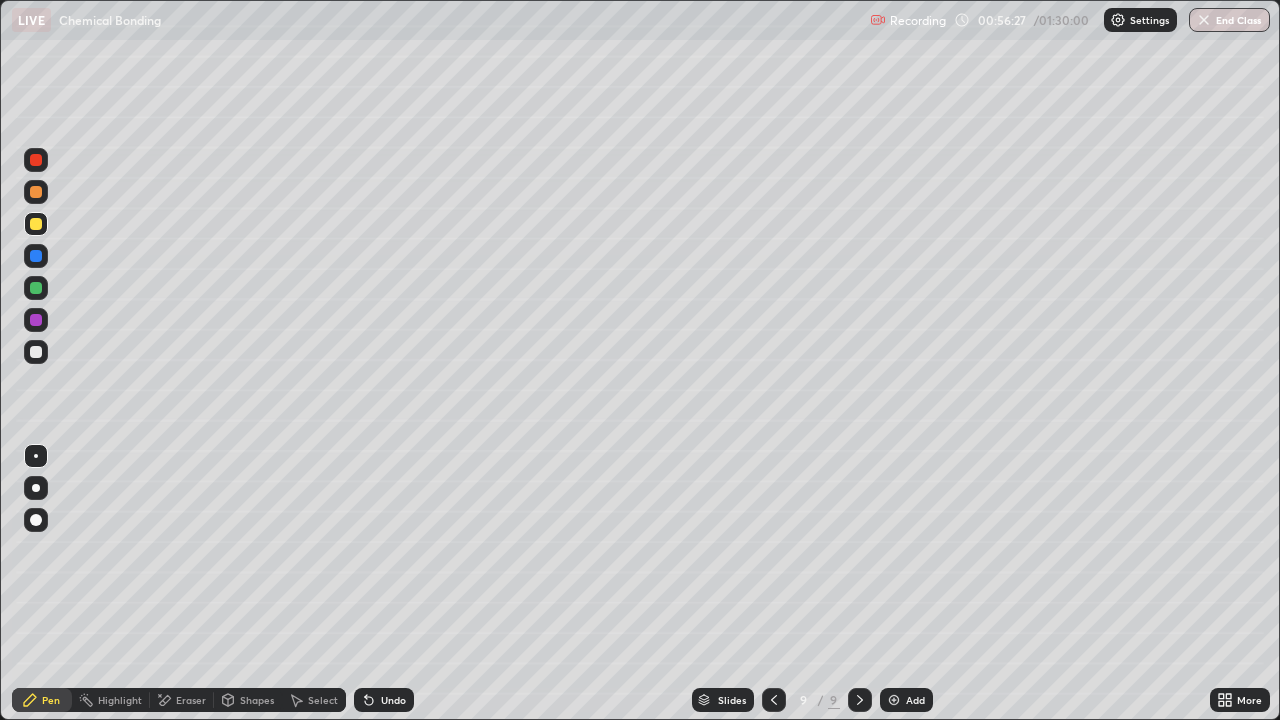 click at bounding box center [36, 352] 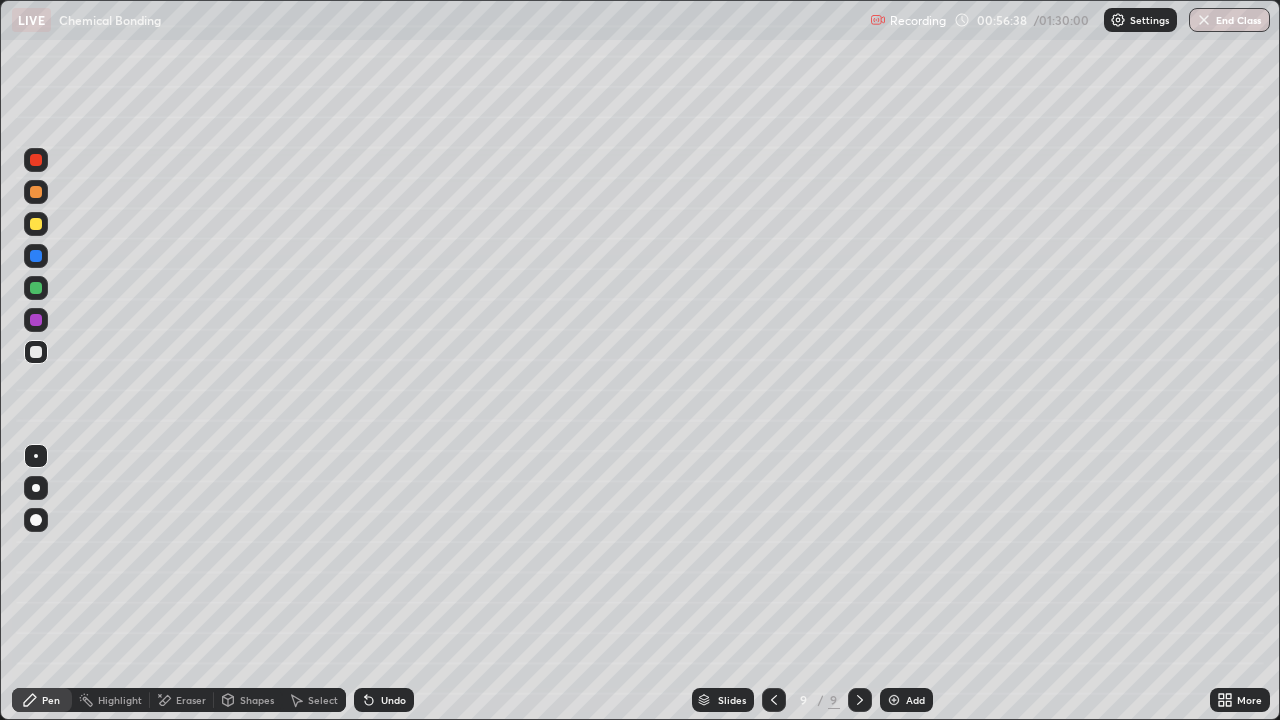click on "Undo" at bounding box center [393, 700] 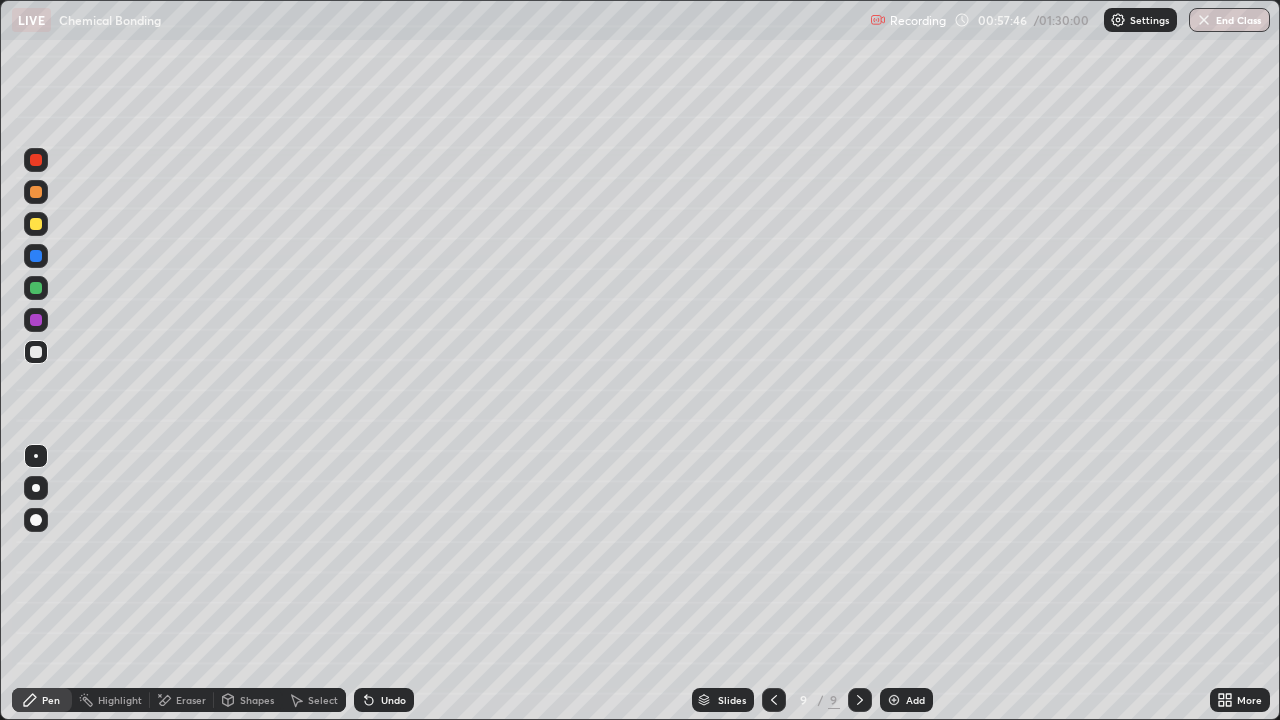 click 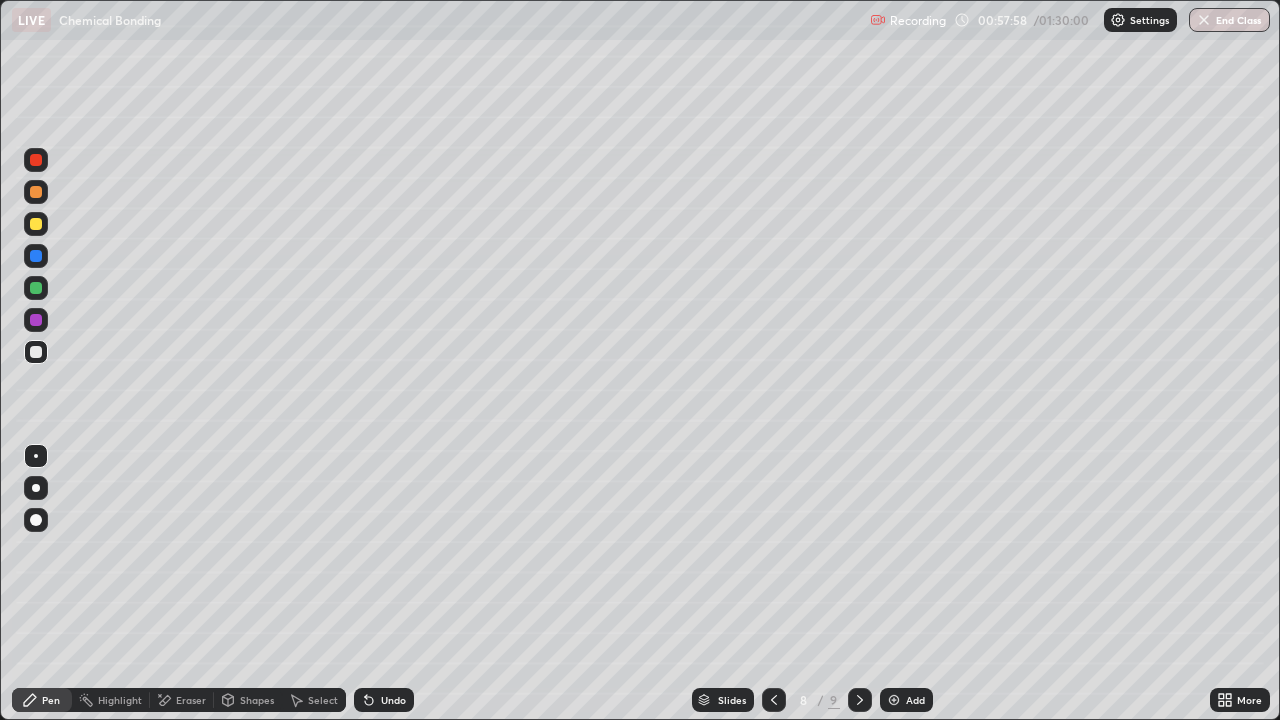 click 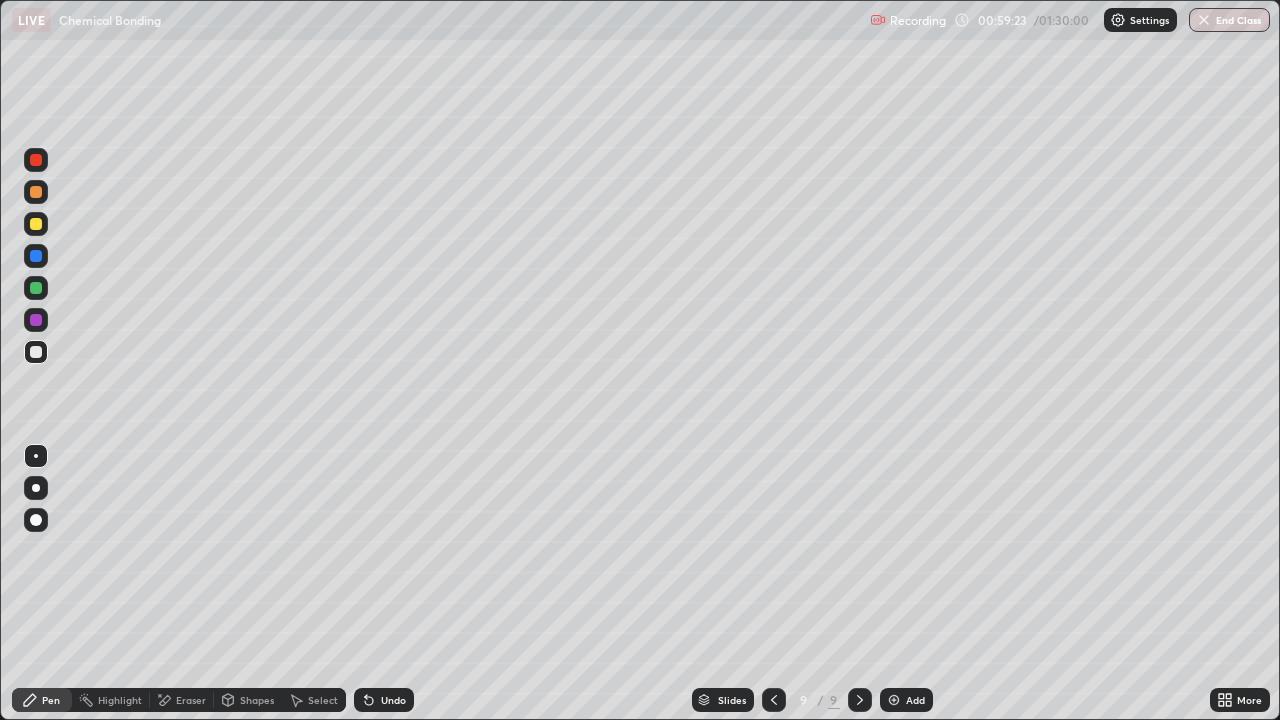 click at bounding box center (36, 224) 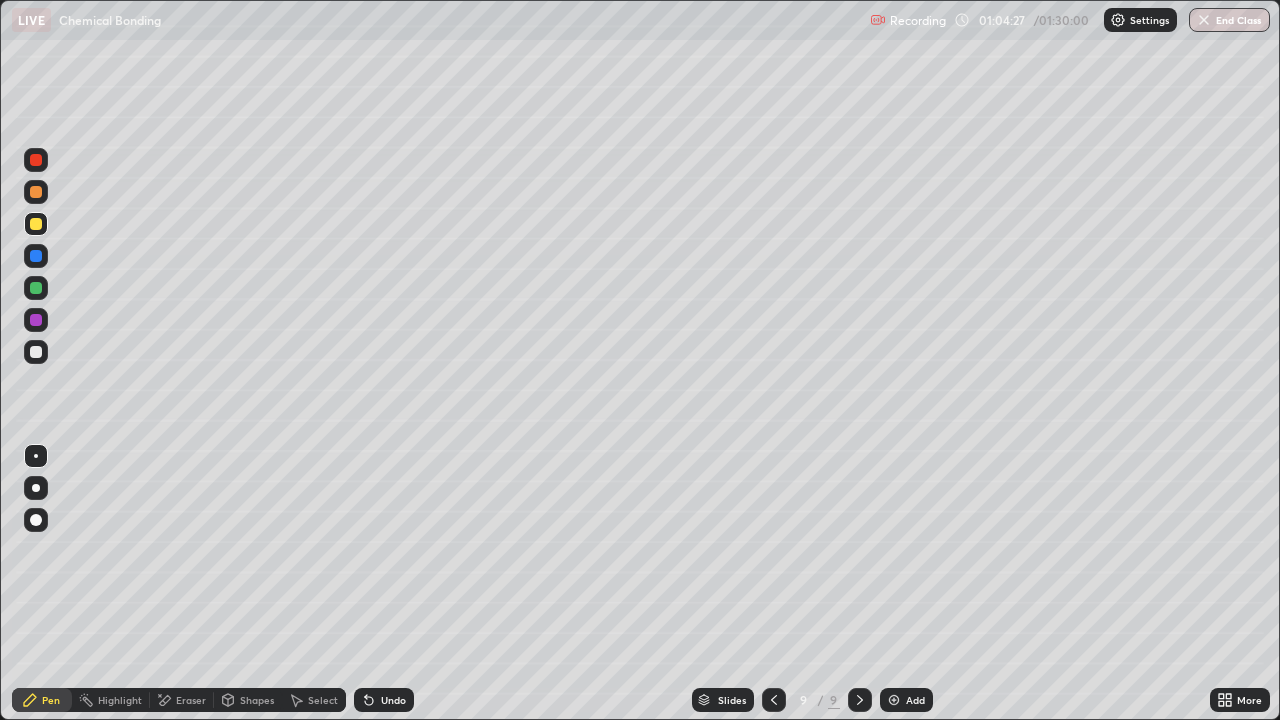 click on "Add" at bounding box center (915, 700) 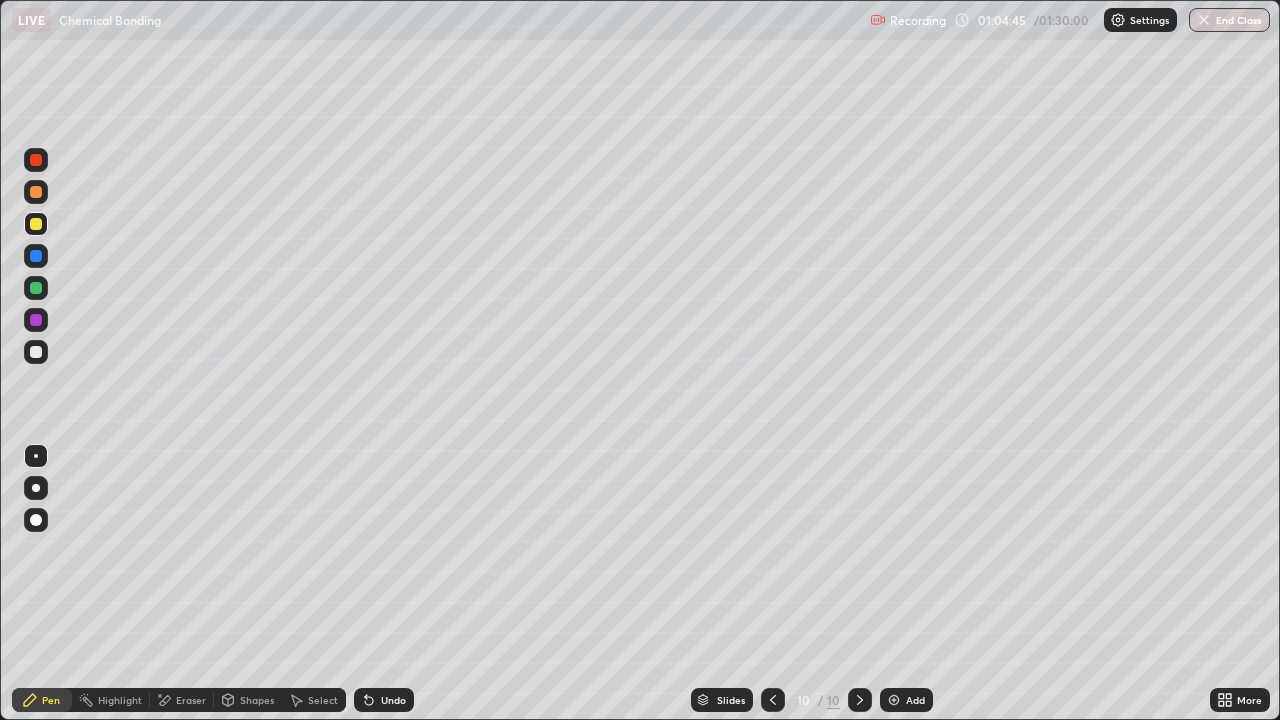 click at bounding box center (36, 352) 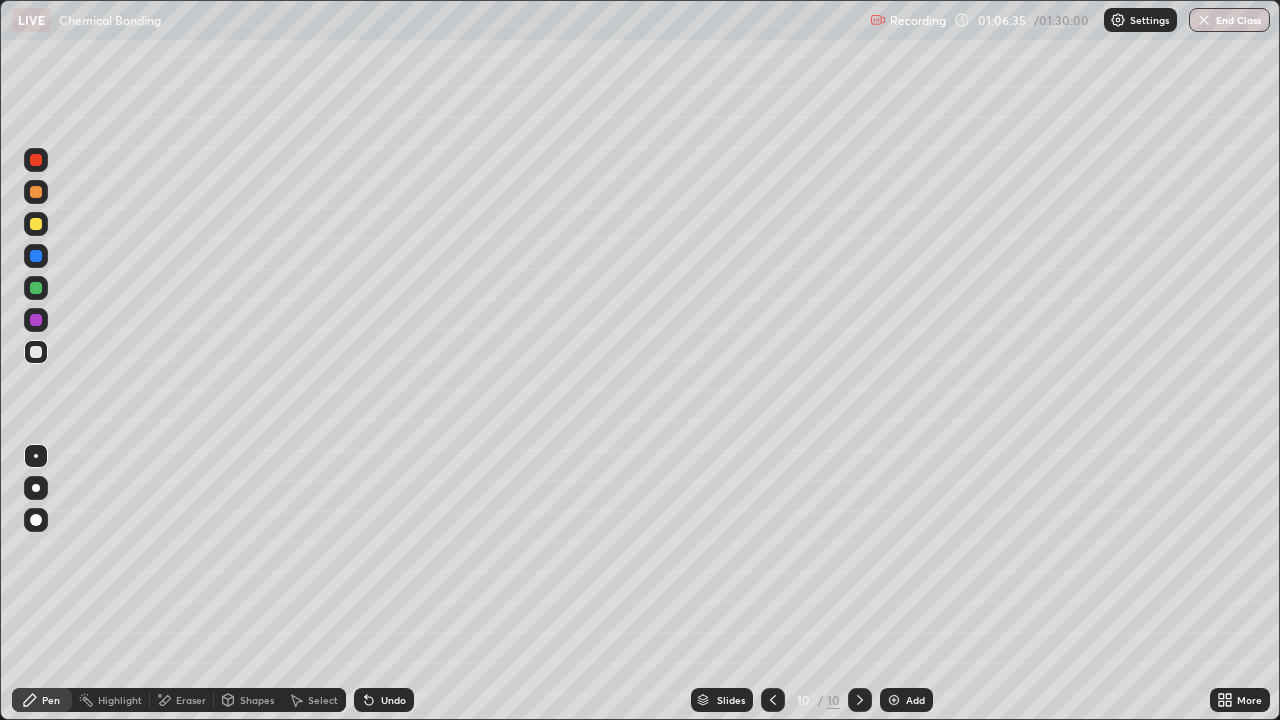 click on "Select" at bounding box center (323, 700) 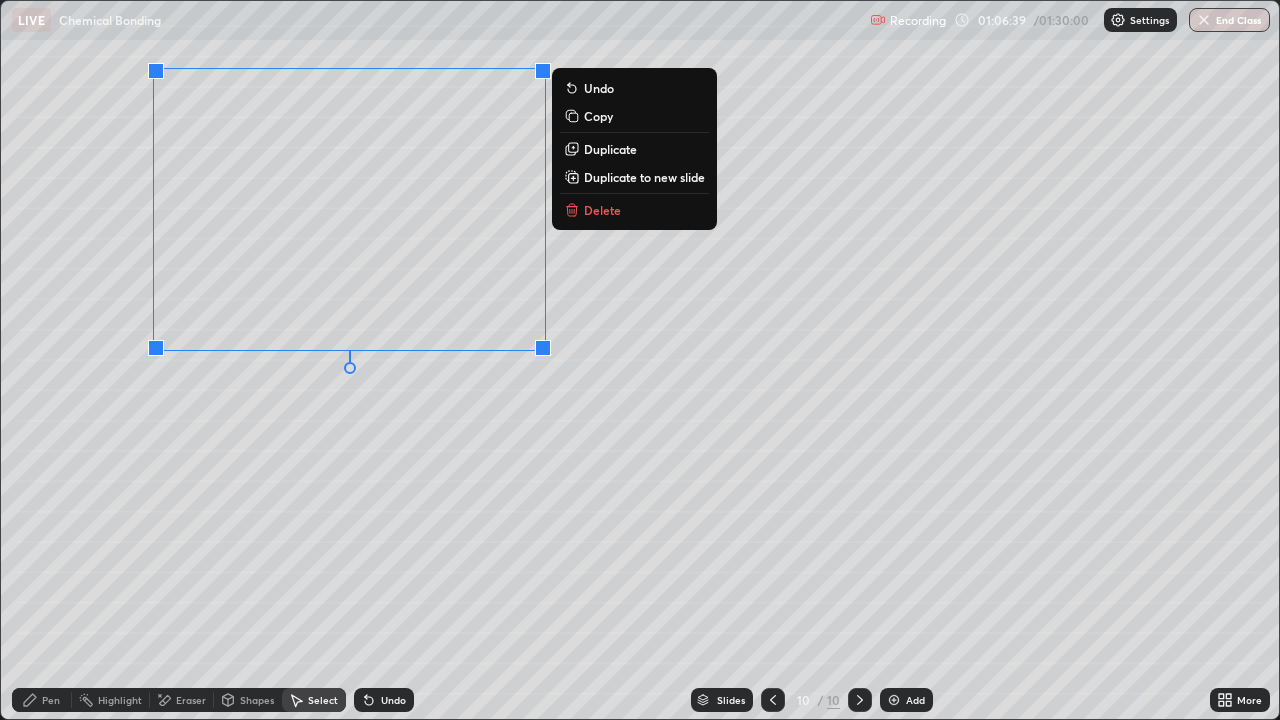 click on "Duplicate" at bounding box center [610, 149] 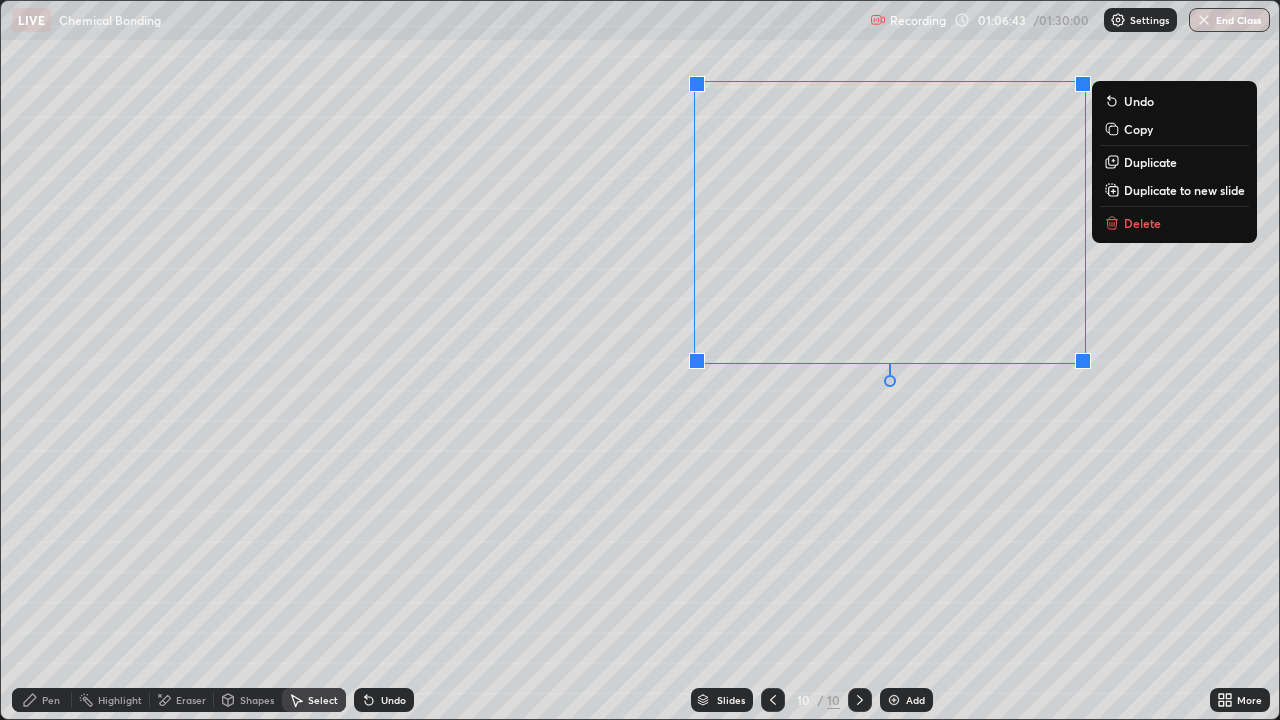 click on "Pen" at bounding box center [42, 700] 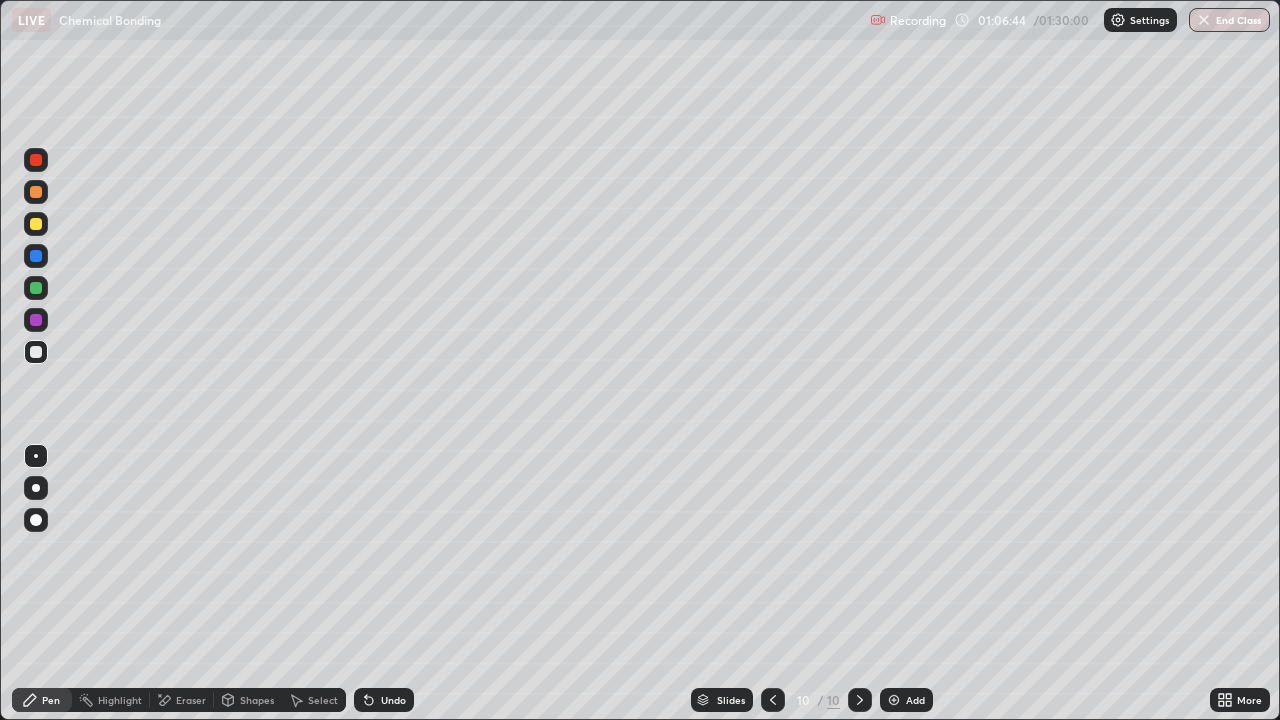 click on "Eraser" at bounding box center (182, 700) 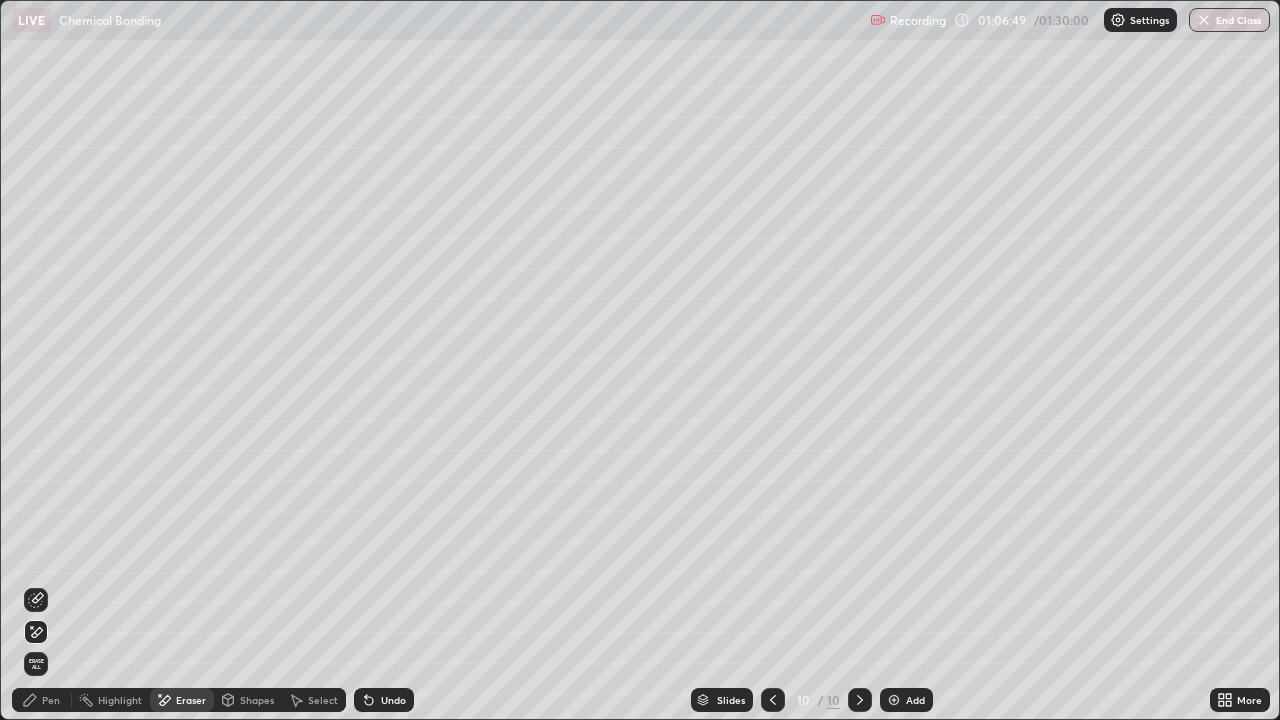 click 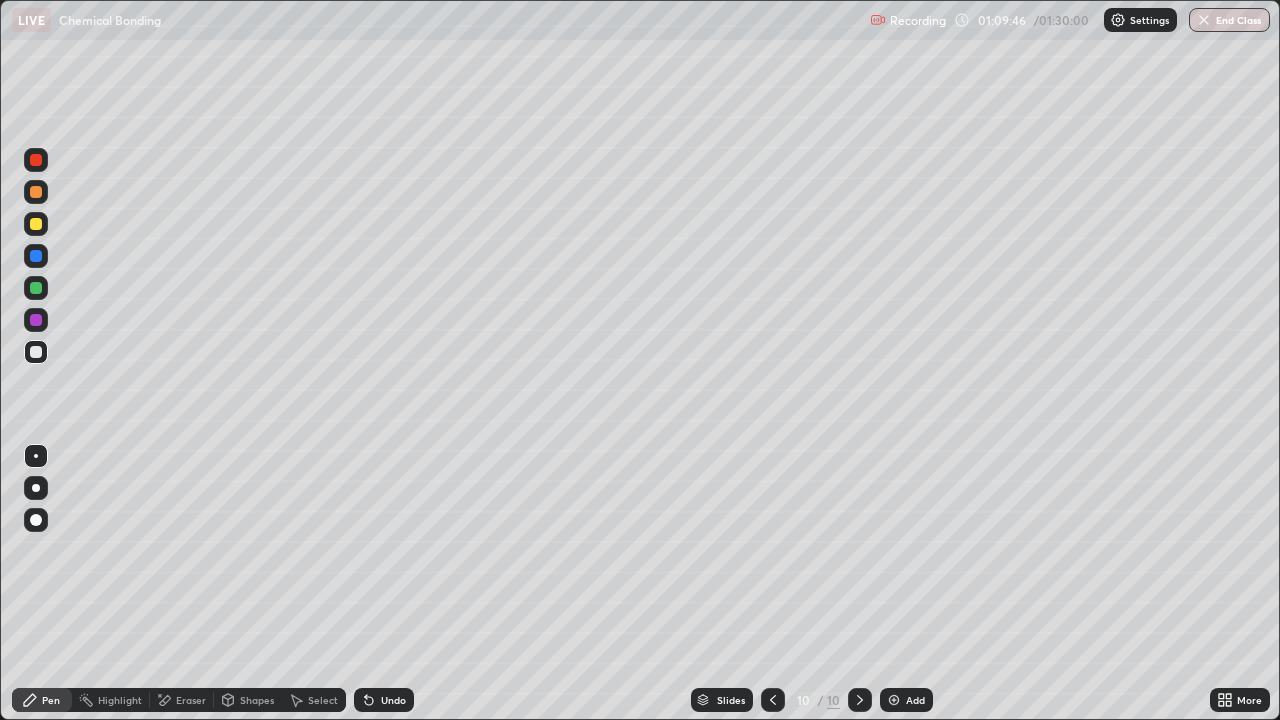 click on "Undo" at bounding box center [393, 700] 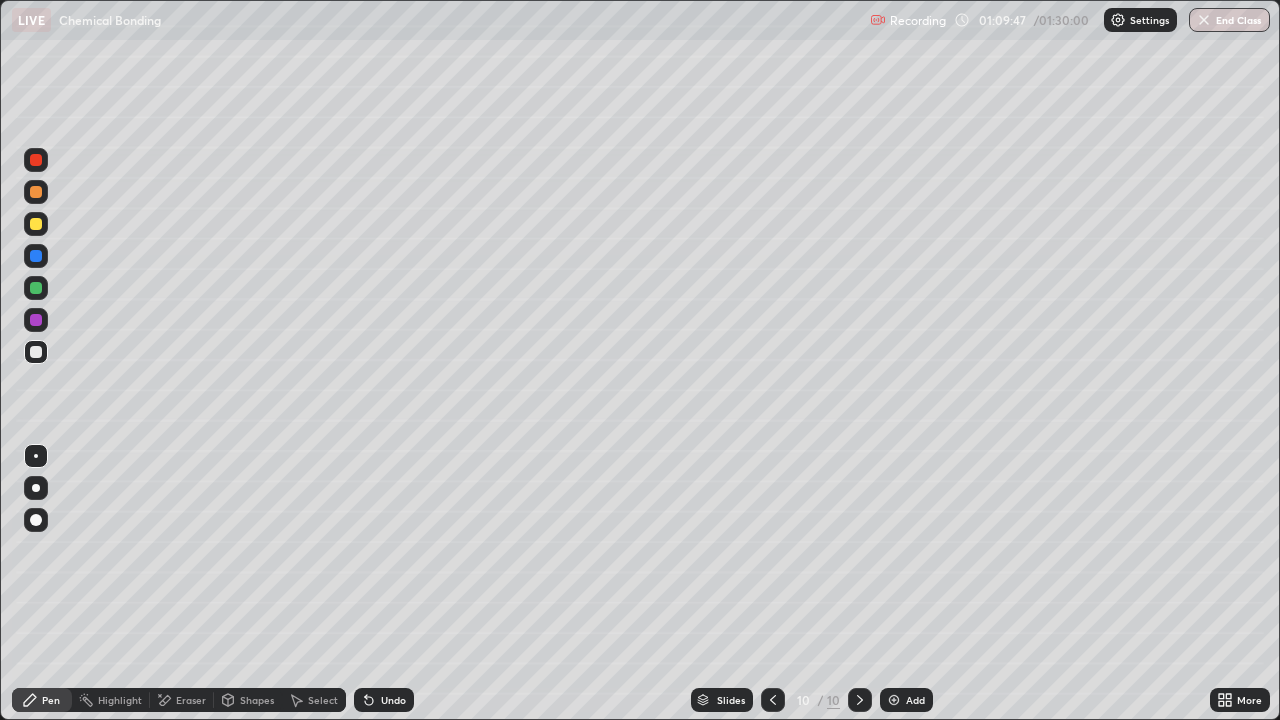 click on "Undo" at bounding box center [393, 700] 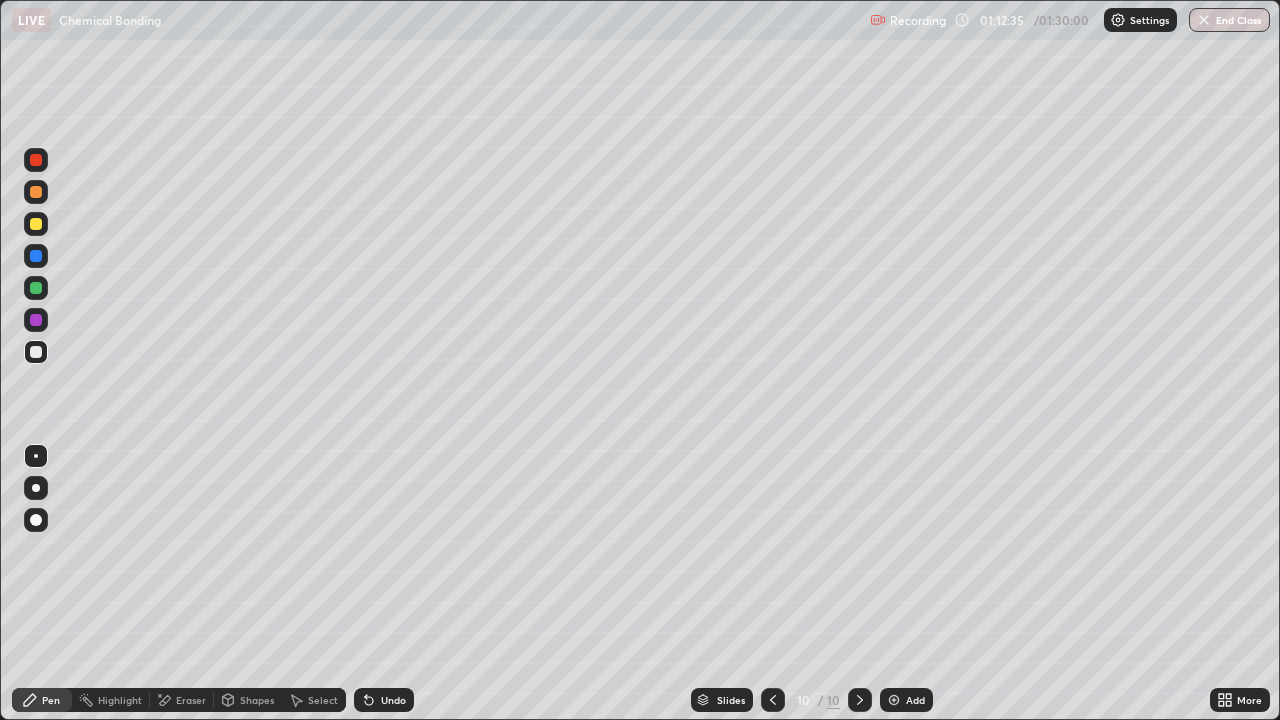 click at bounding box center [894, 700] 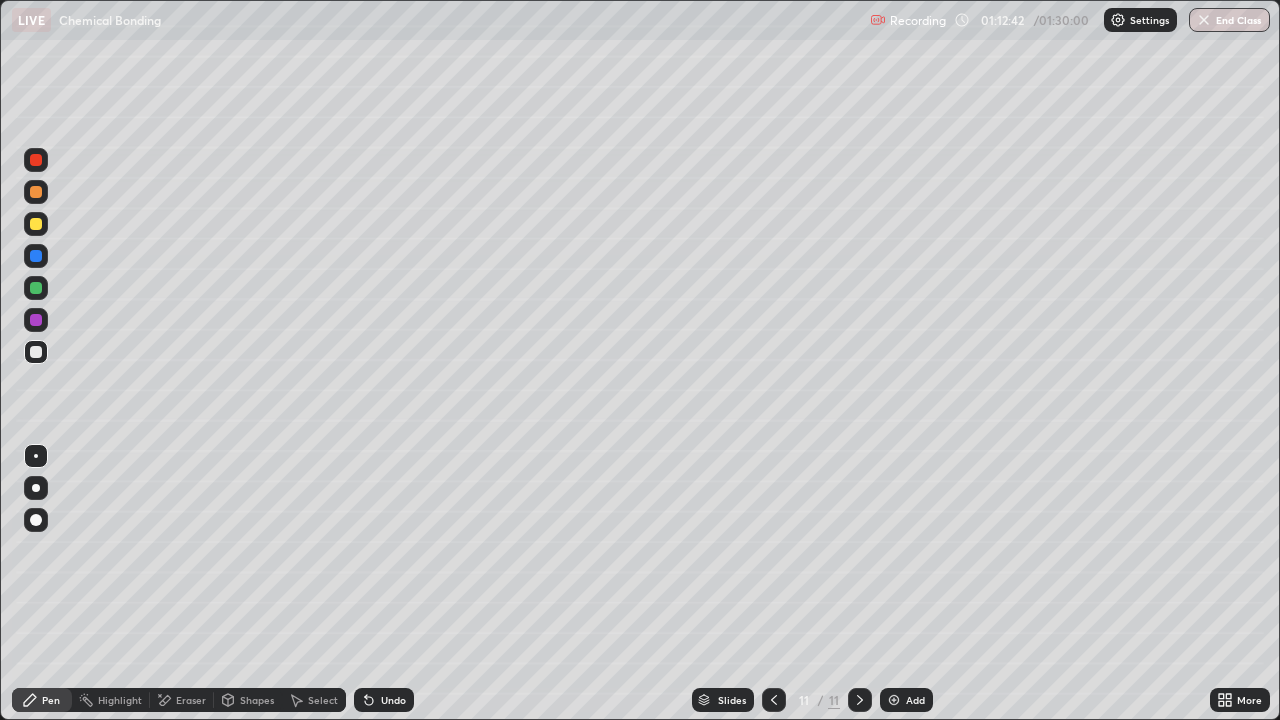 click on "Undo" at bounding box center [393, 700] 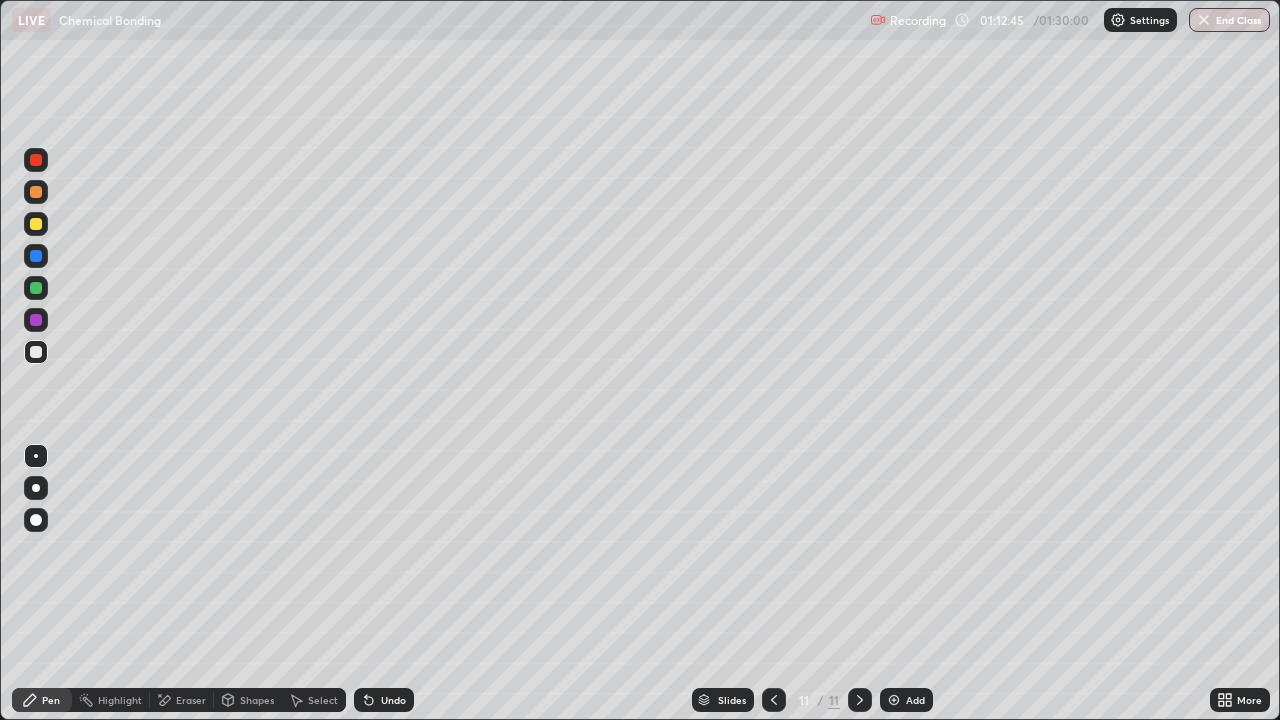 click 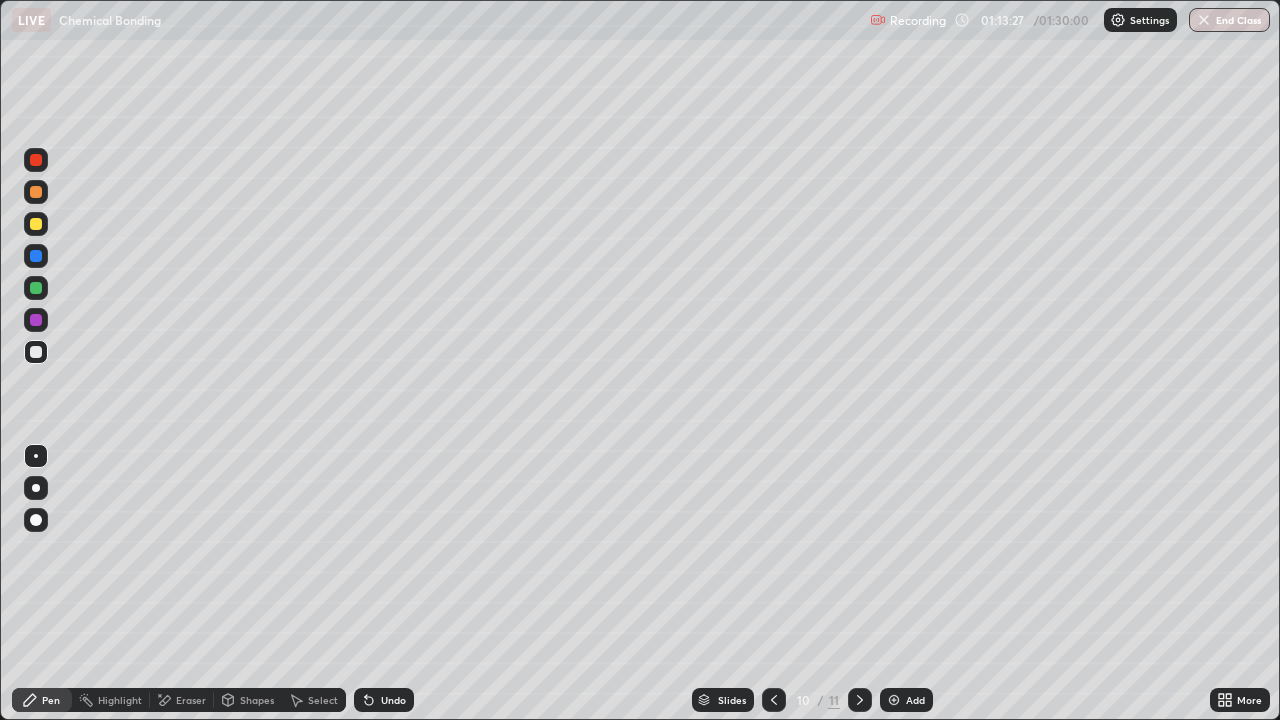 click 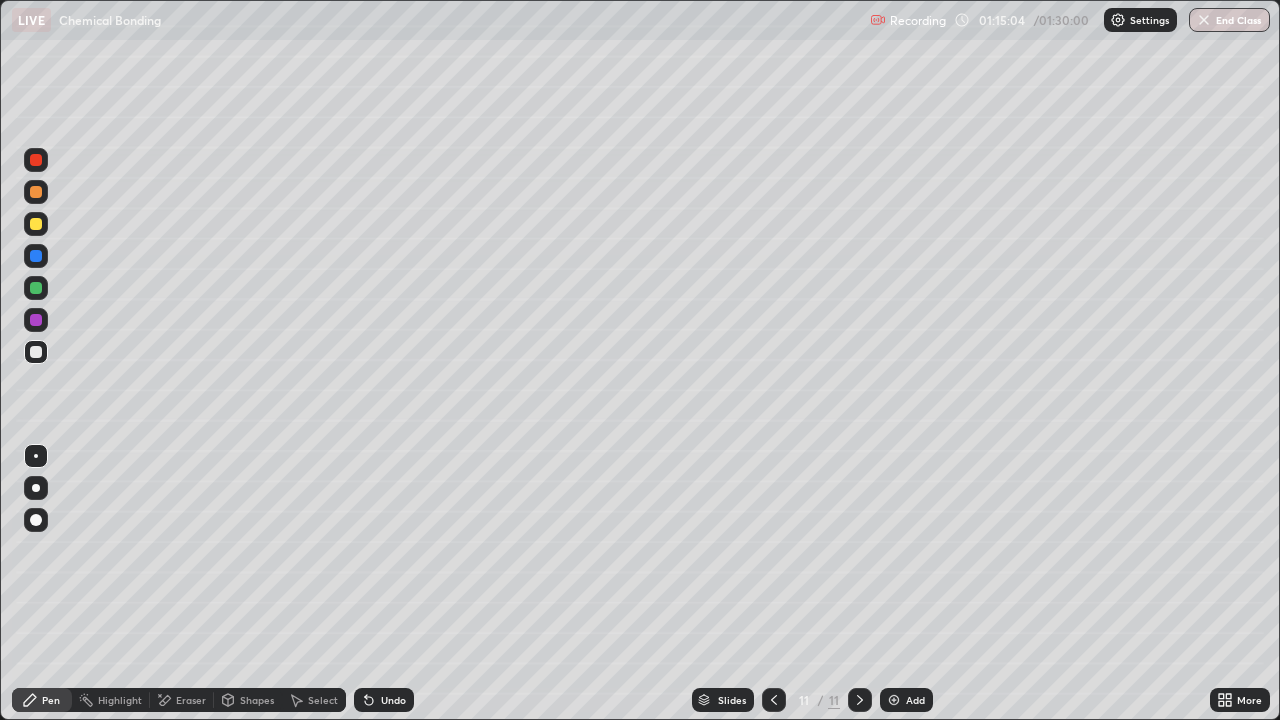 click on "Undo" at bounding box center [384, 700] 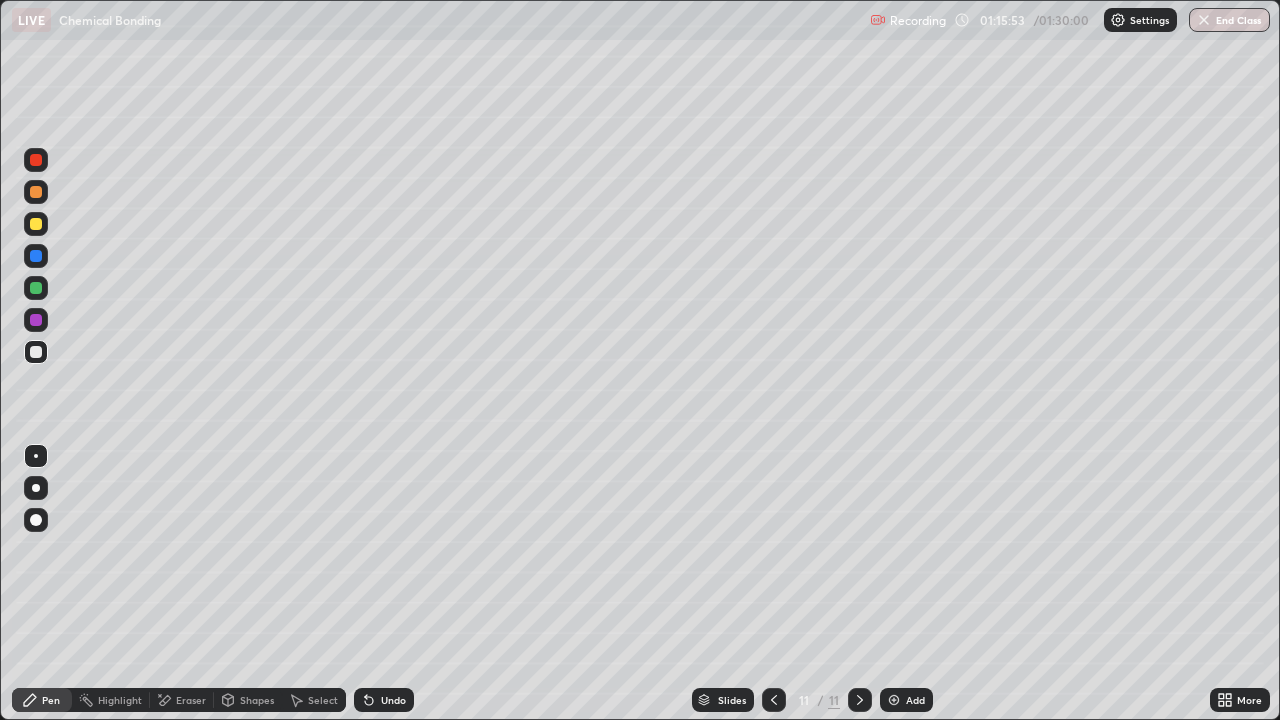 click at bounding box center (36, 224) 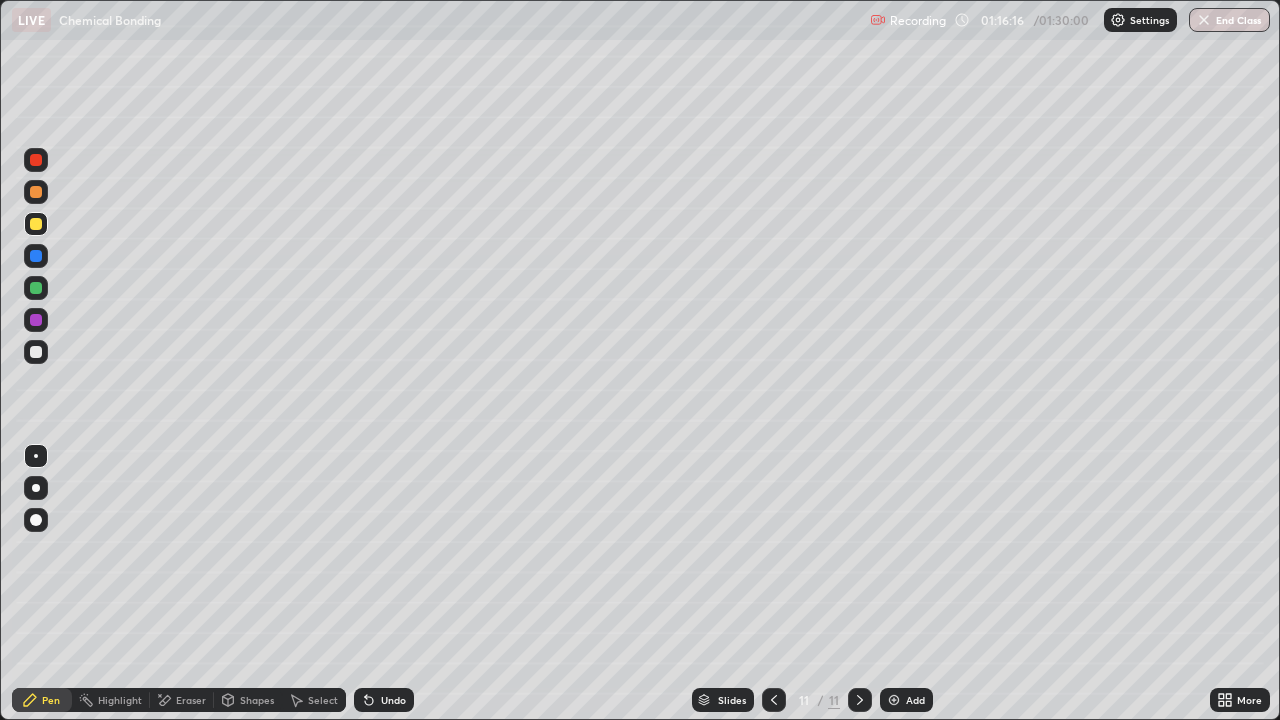 click 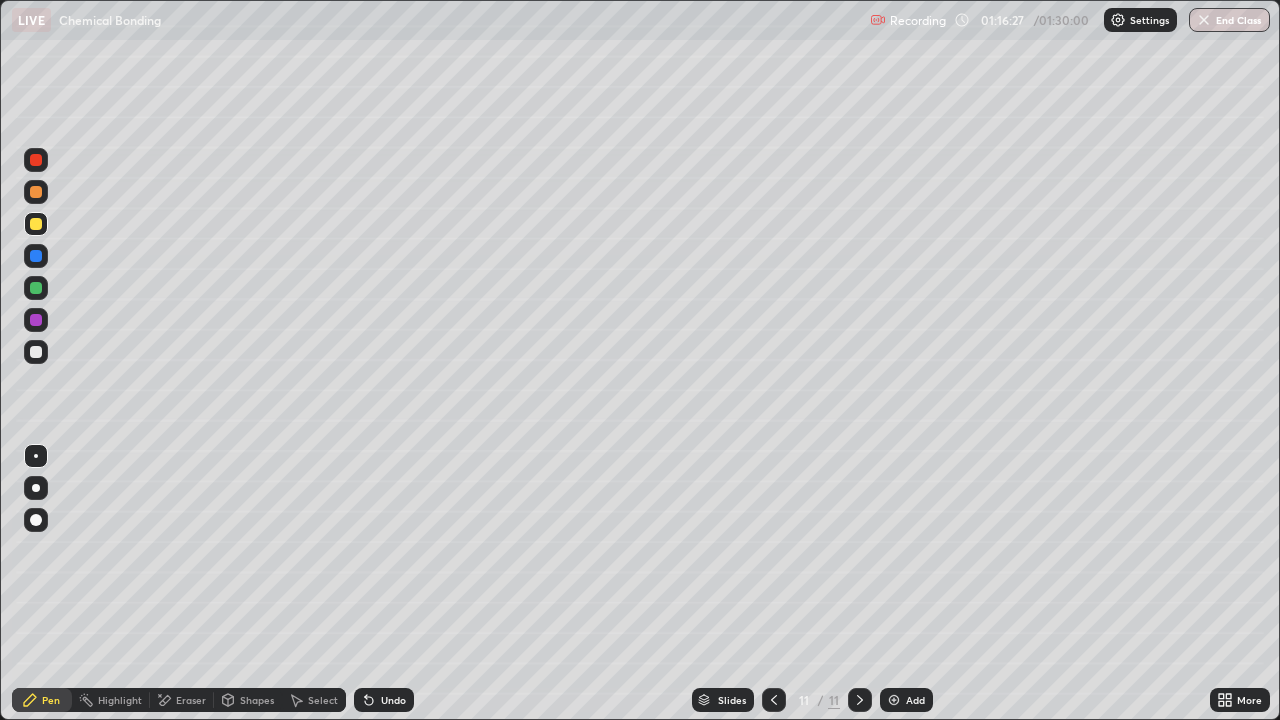 click at bounding box center [36, 352] 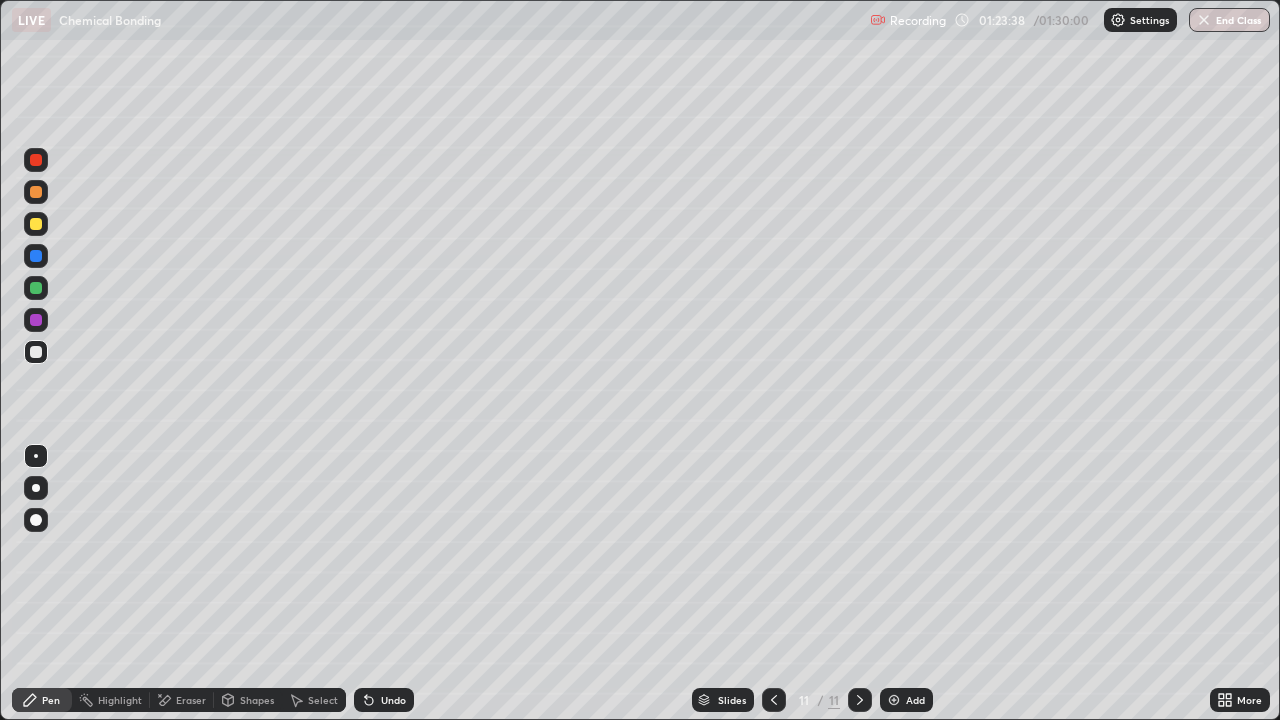 click on "End Class" at bounding box center (1229, 20) 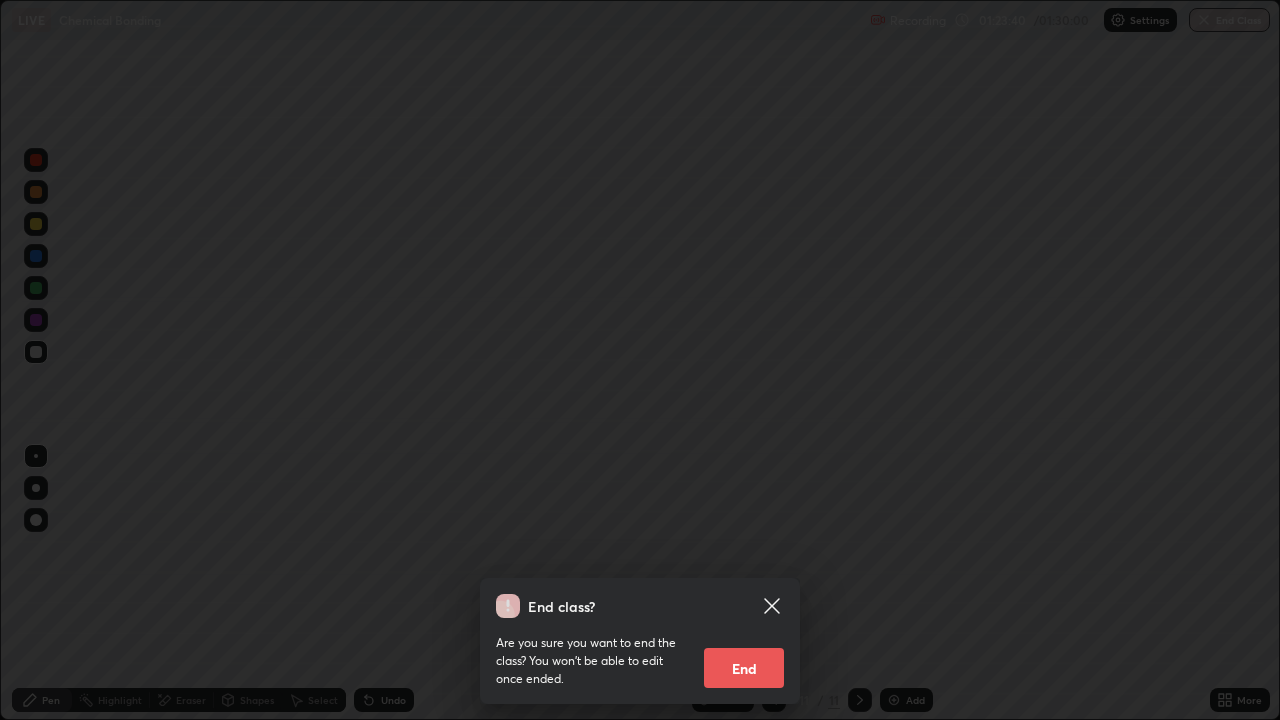 click on "End" at bounding box center (744, 668) 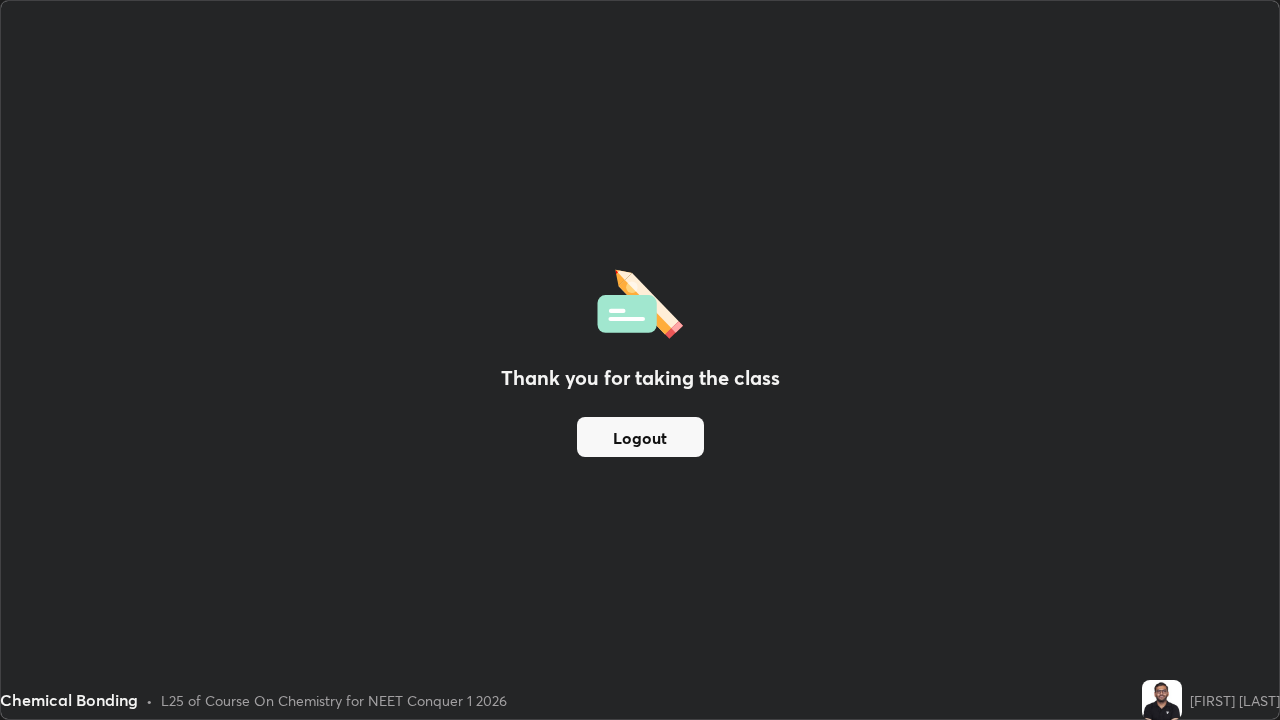 click on "Logout" at bounding box center (640, 437) 